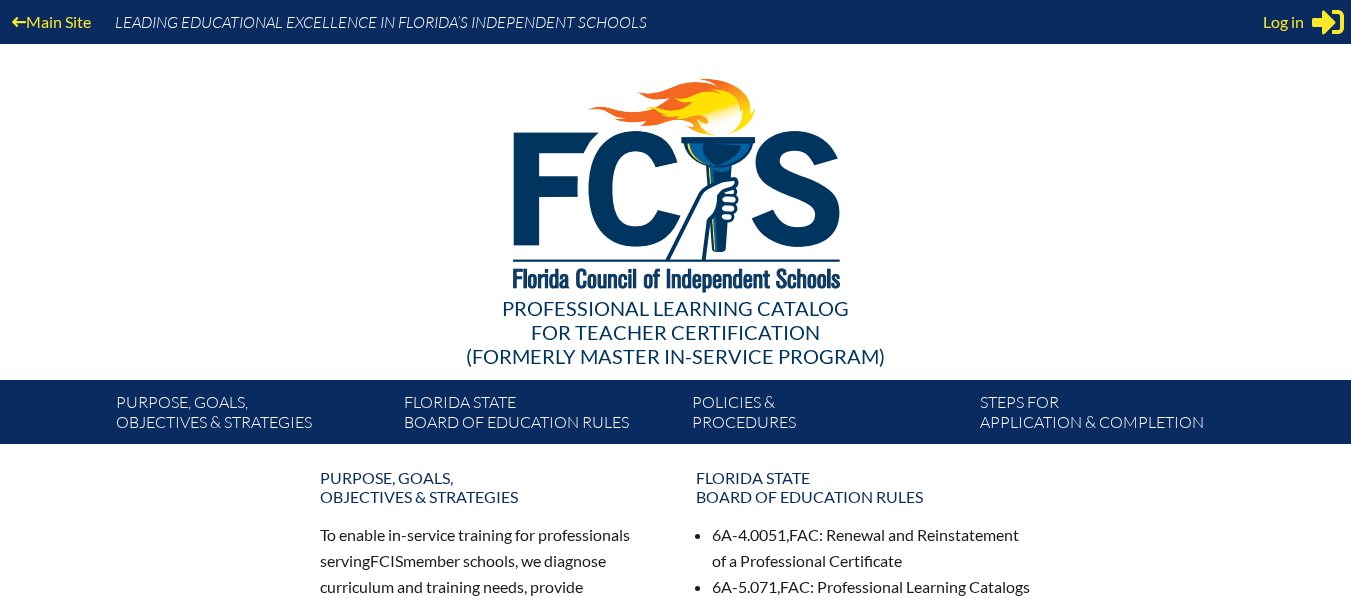 scroll, scrollTop: 0, scrollLeft: 0, axis: both 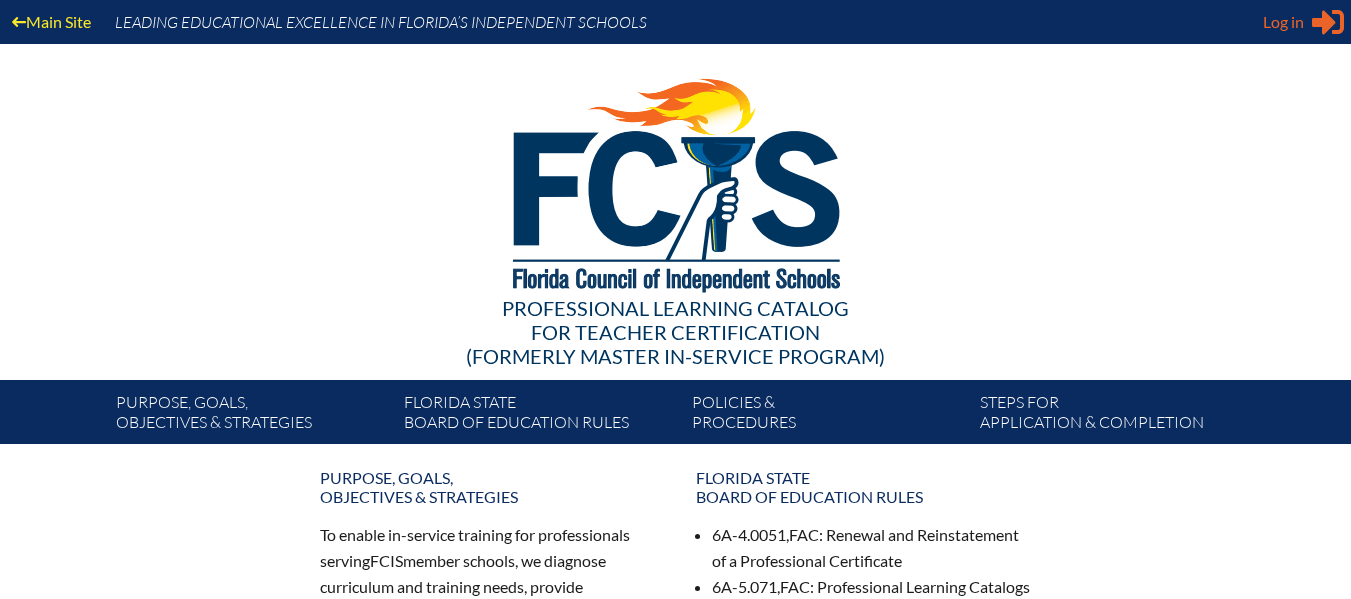 click on "Log in
Close
Sign in or register" at bounding box center (1303, 22) 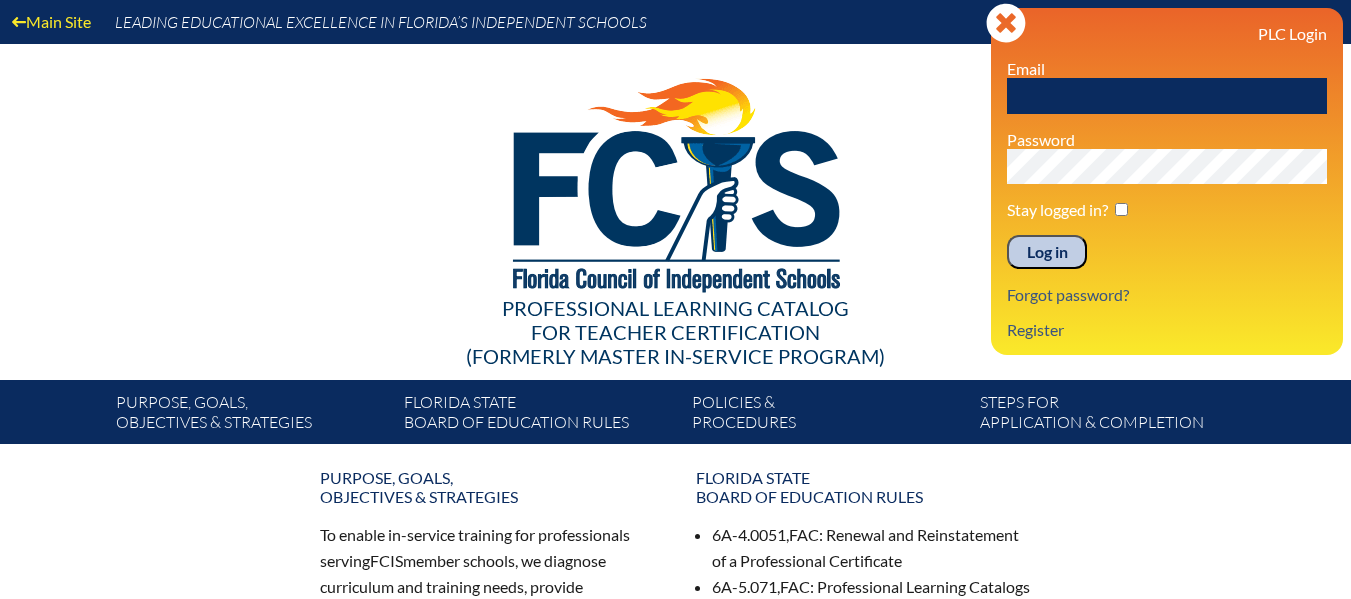 click at bounding box center [1167, 96] 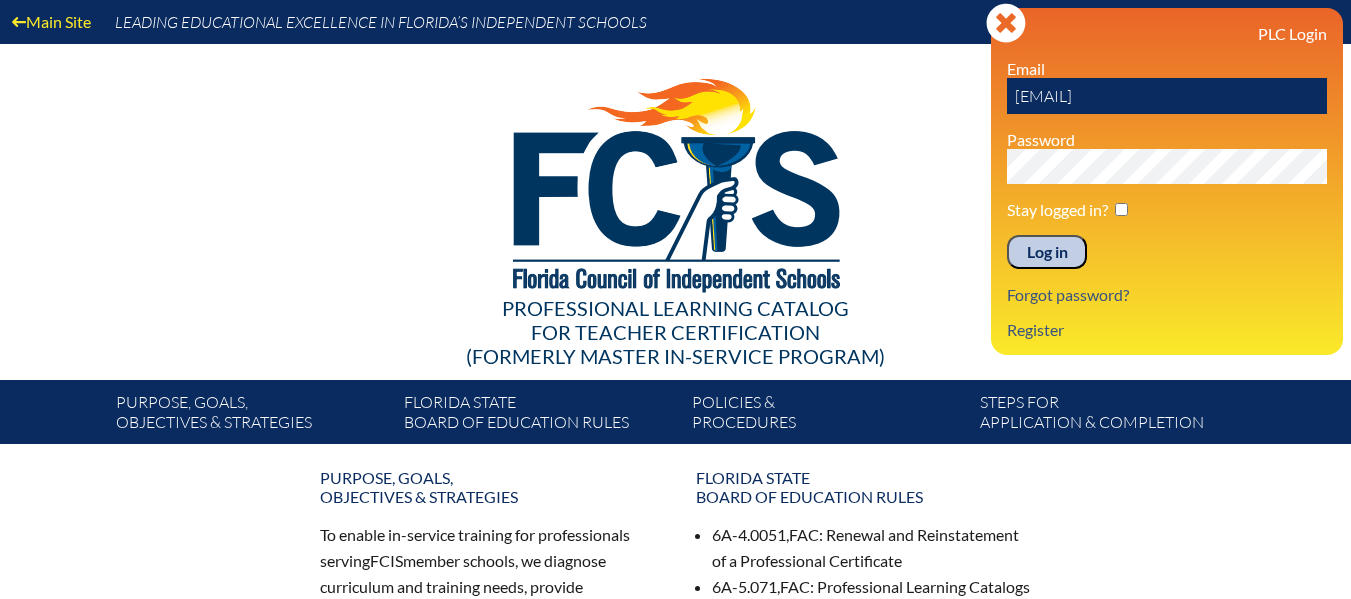 click on "Log in" at bounding box center [1047, 252] 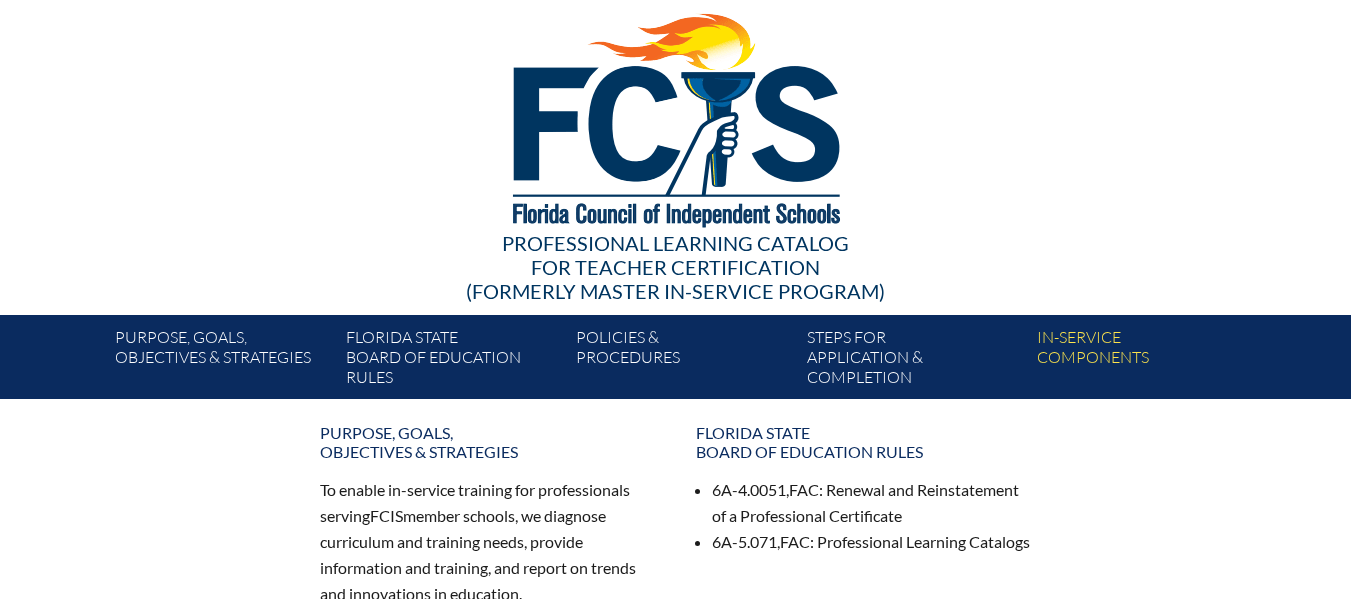 scroll, scrollTop: 100, scrollLeft: 0, axis: vertical 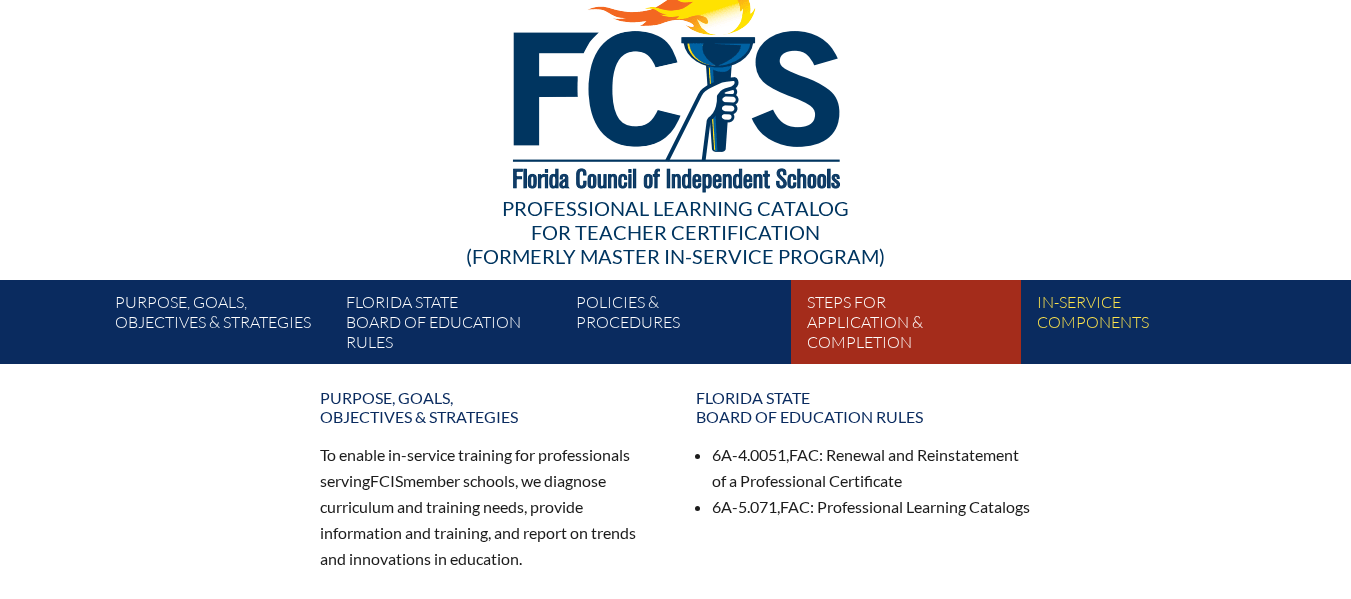 click on "Steps for application & completion" at bounding box center (914, 326) 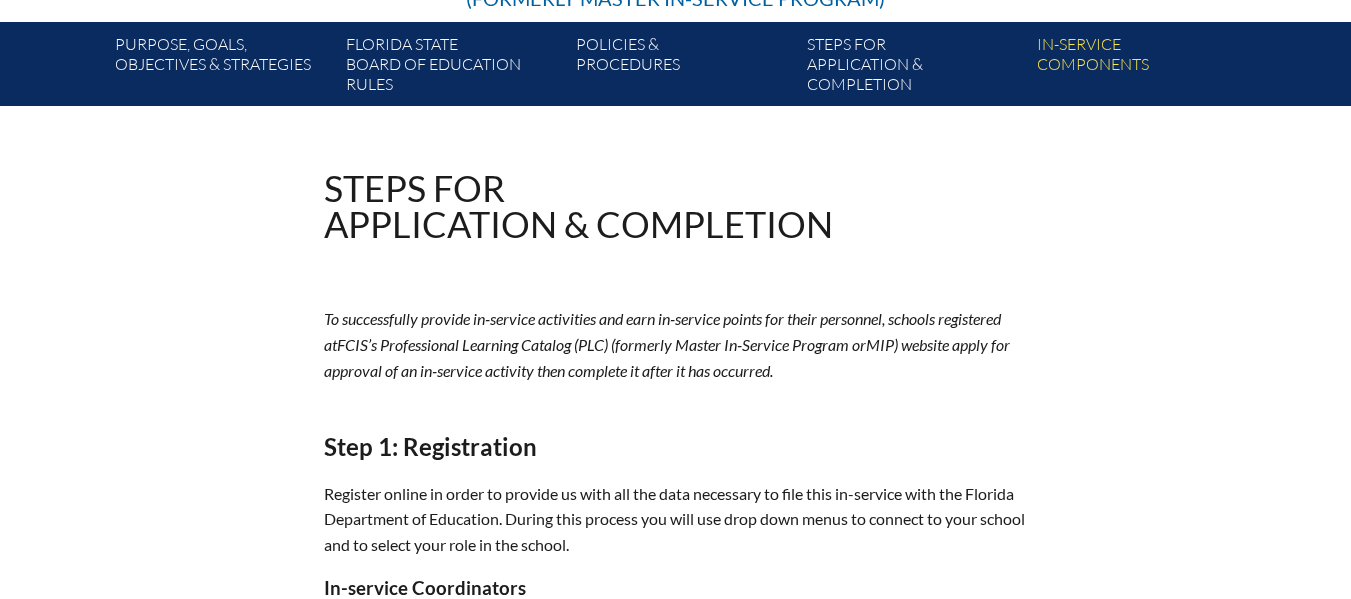 scroll, scrollTop: 300, scrollLeft: 0, axis: vertical 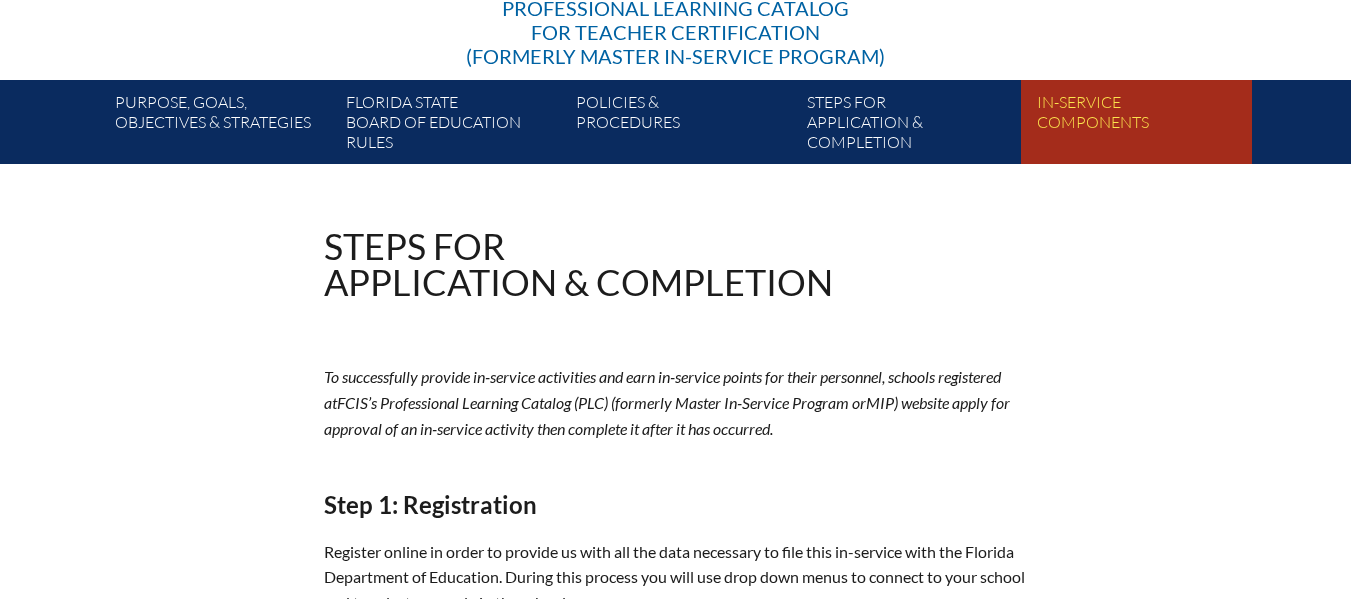 click on "In-service components" at bounding box center (1144, 126) 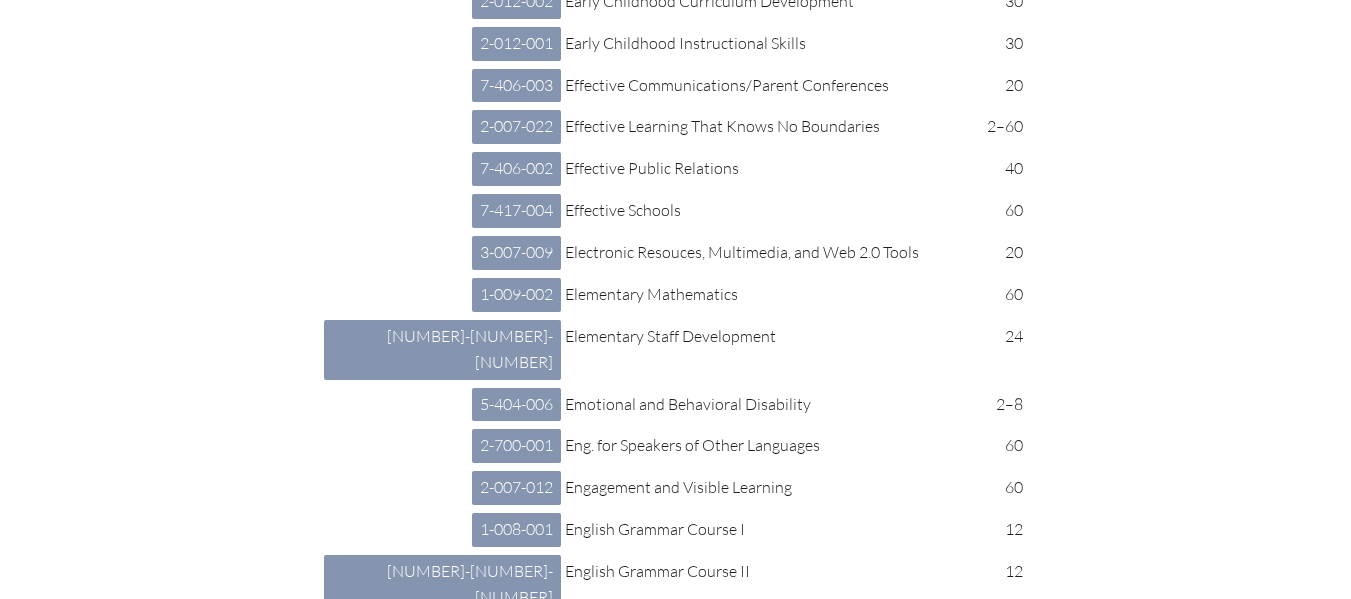 scroll, scrollTop: 3300, scrollLeft: 0, axis: vertical 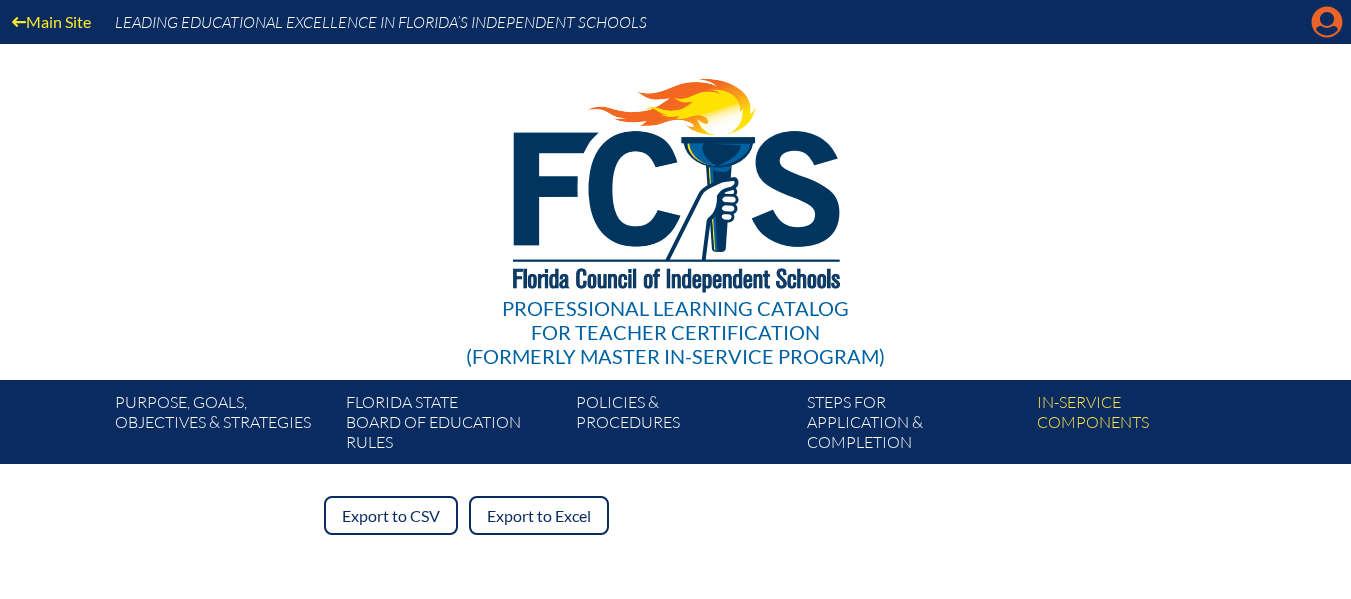 click on "Manage account" 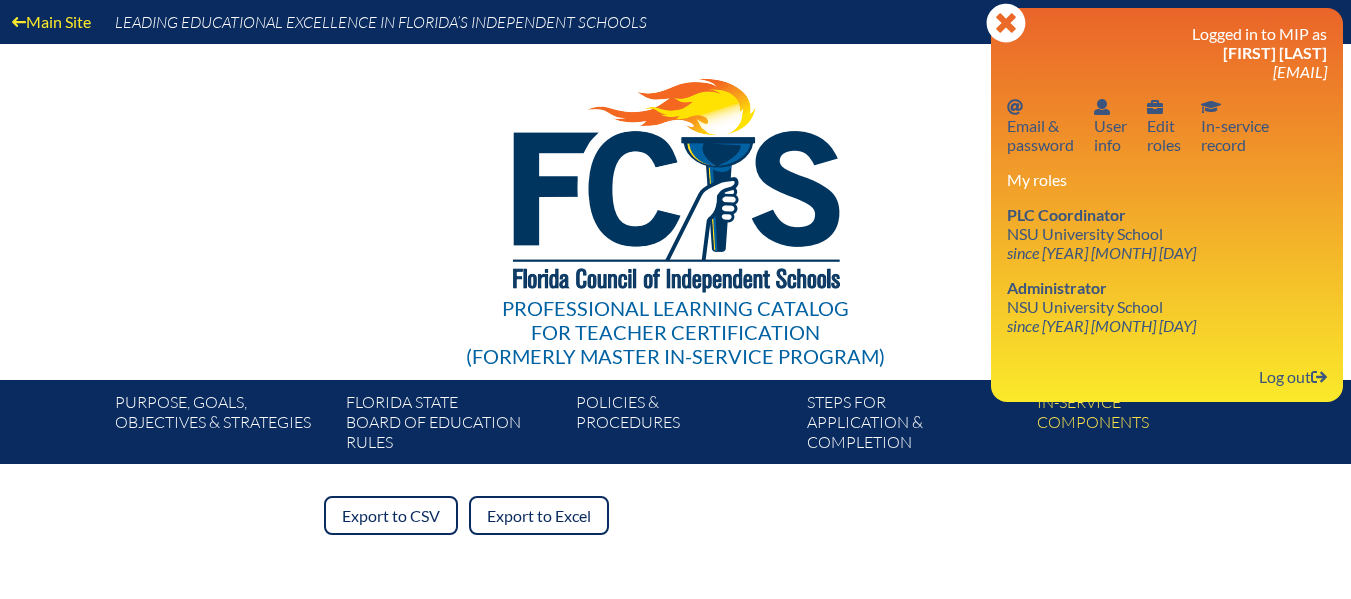 click on "Professional Learning Catalog
for Teacher Certification
(formerly Master In-service Program)" at bounding box center [676, 212] 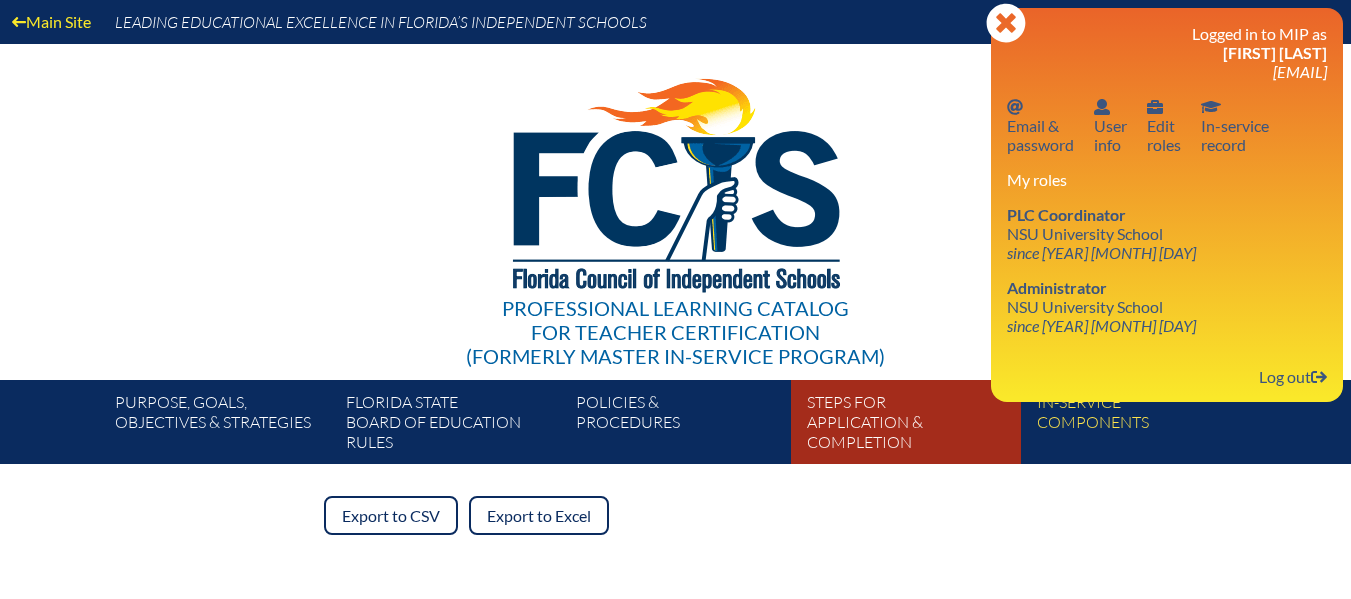click on "Steps for application & completion" at bounding box center [914, 426] 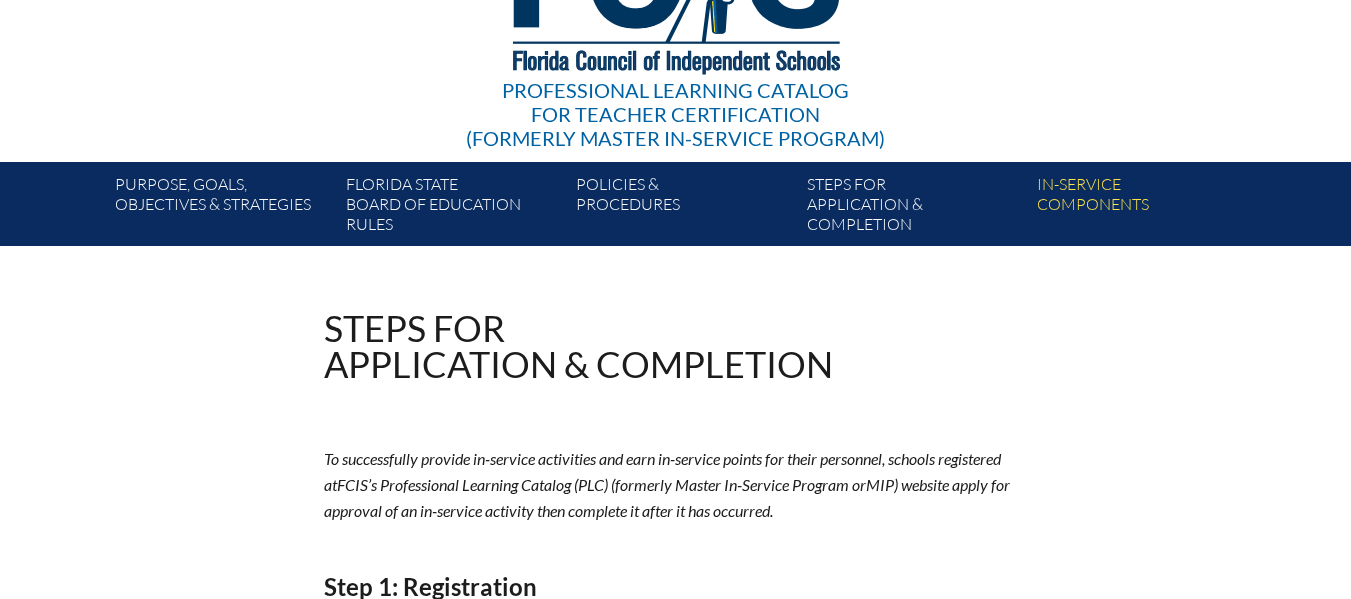 scroll, scrollTop: 200, scrollLeft: 0, axis: vertical 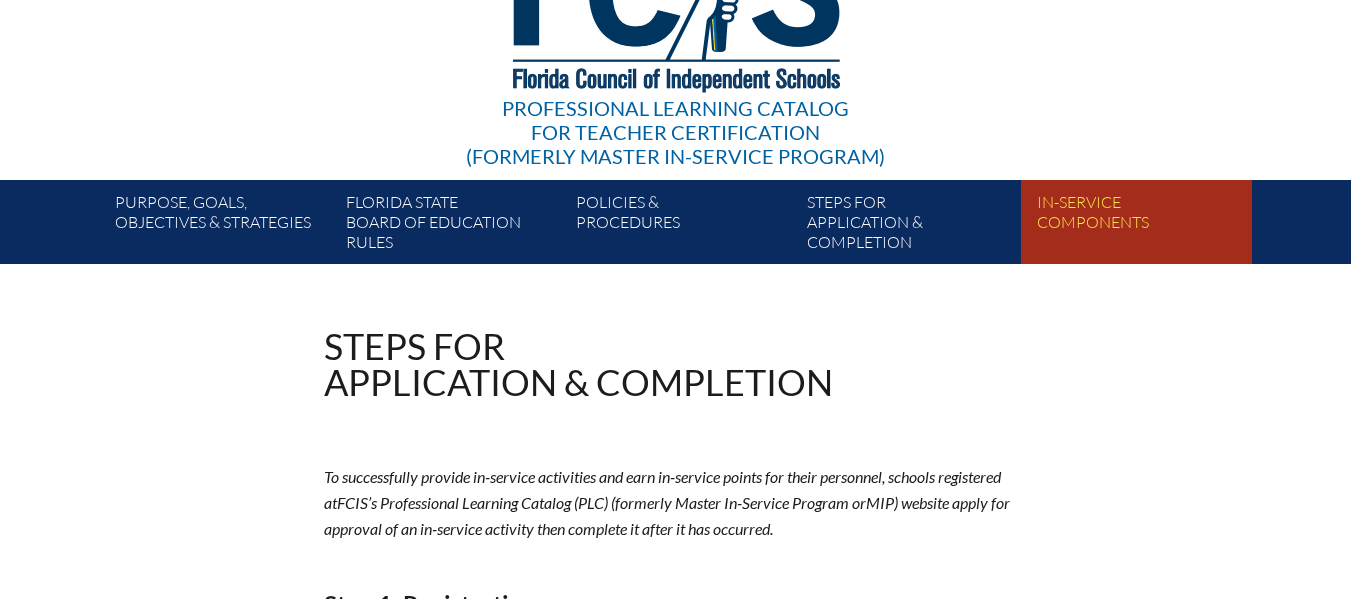 click on "In-service components" at bounding box center (1144, 226) 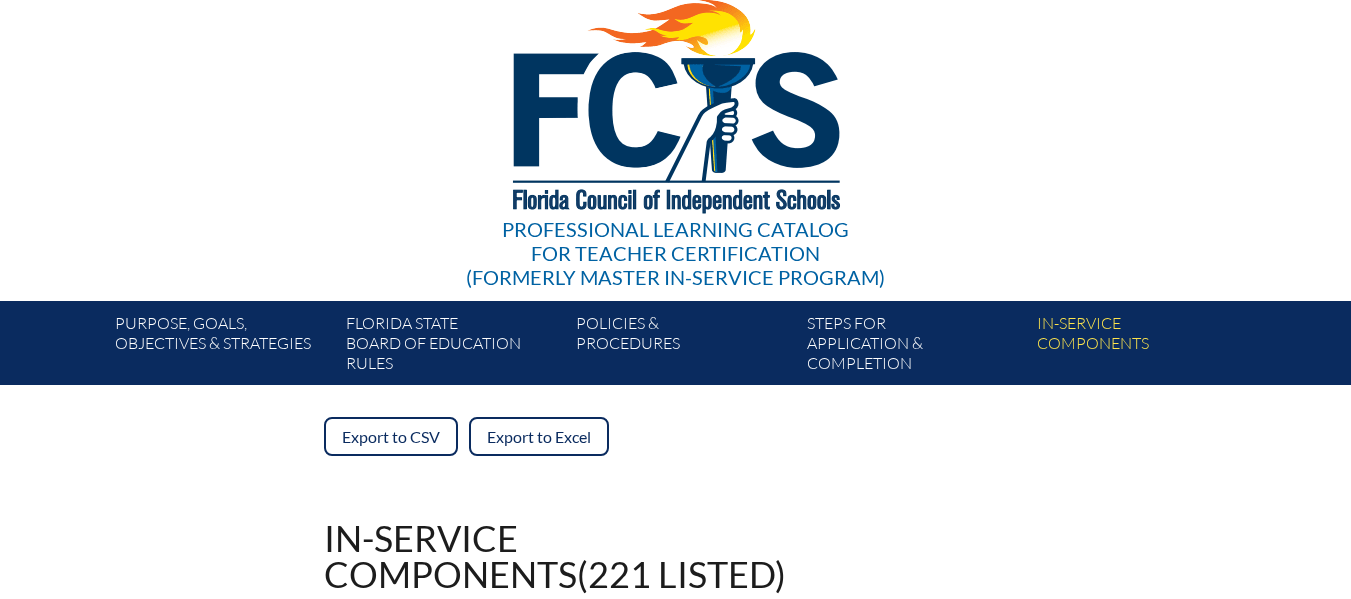 scroll, scrollTop: 0, scrollLeft: 0, axis: both 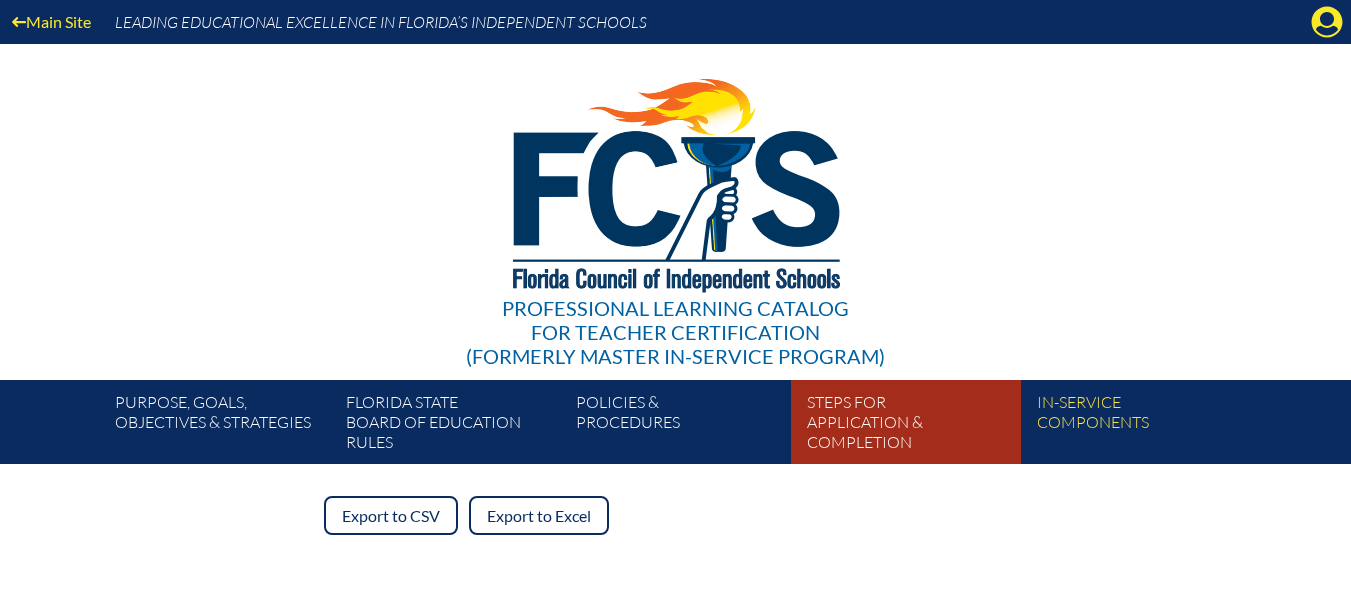 click on "Steps for application & completion" at bounding box center (914, 426) 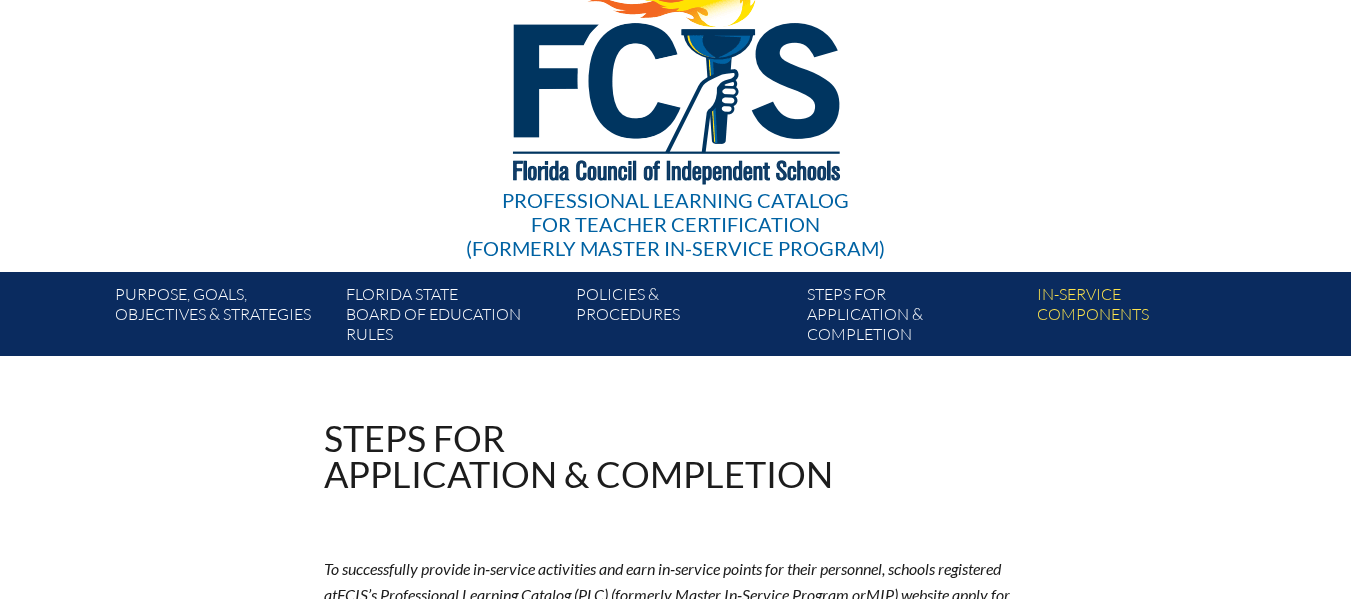 scroll, scrollTop: 100, scrollLeft: 0, axis: vertical 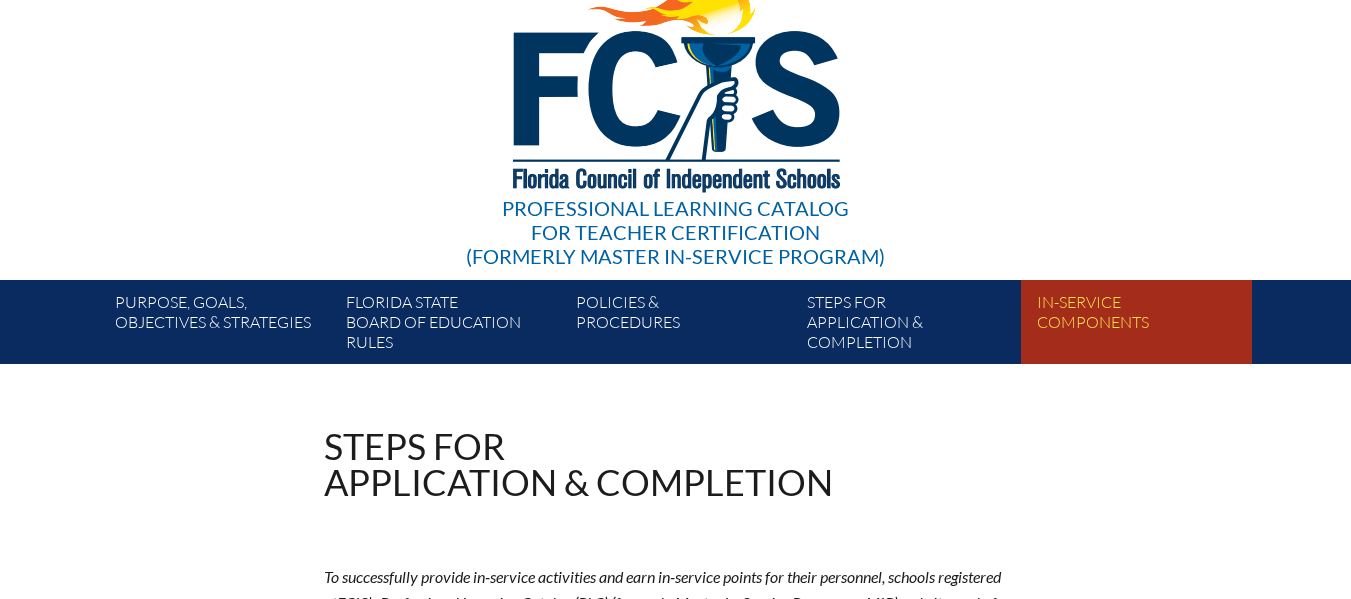 click on "In-service components" at bounding box center [1144, 326] 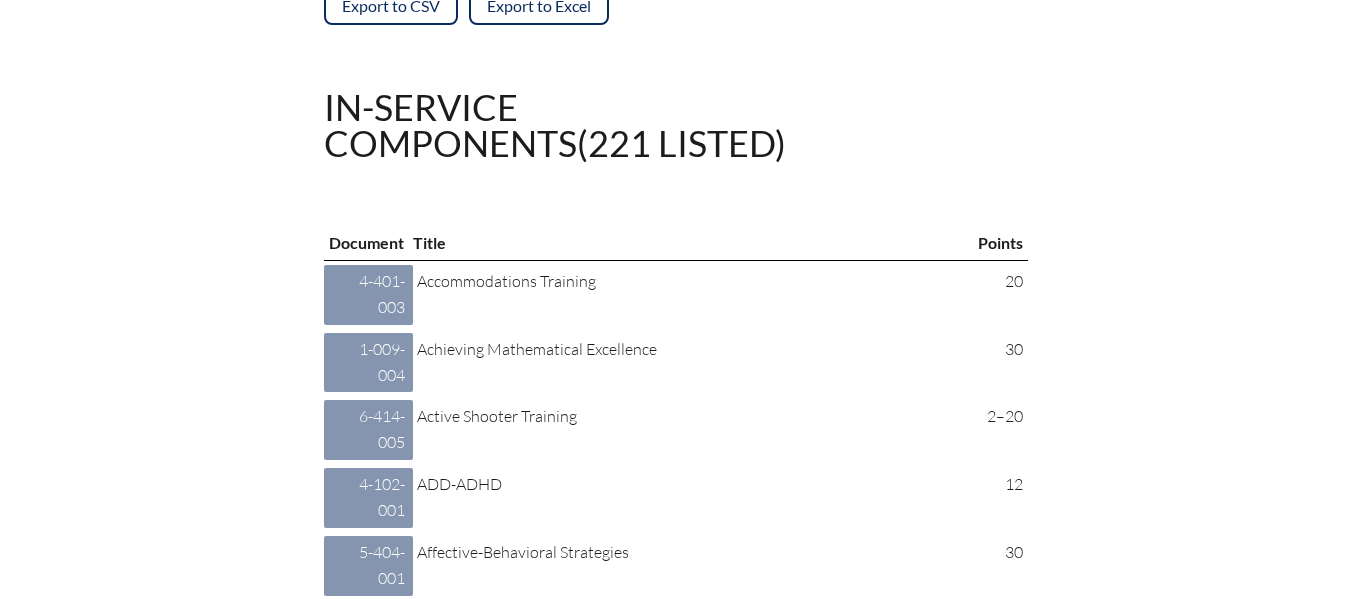 scroll, scrollTop: 700, scrollLeft: 0, axis: vertical 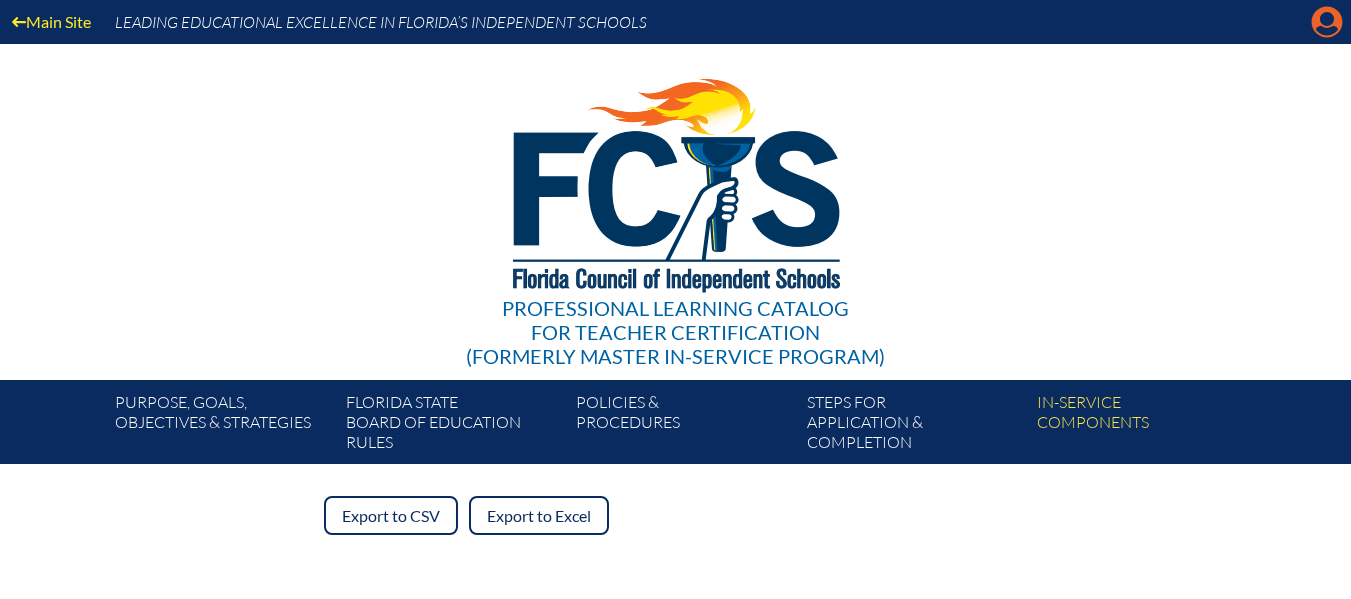 click 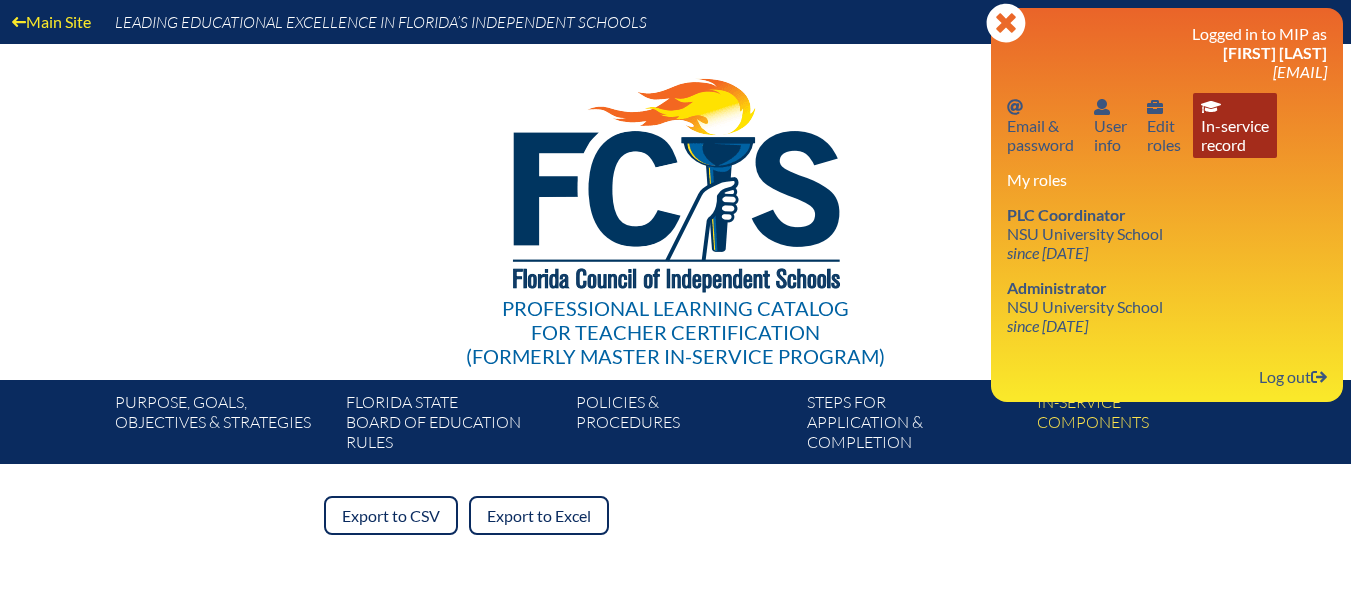 click on "In-service record
In-service record" at bounding box center (1235, 125) 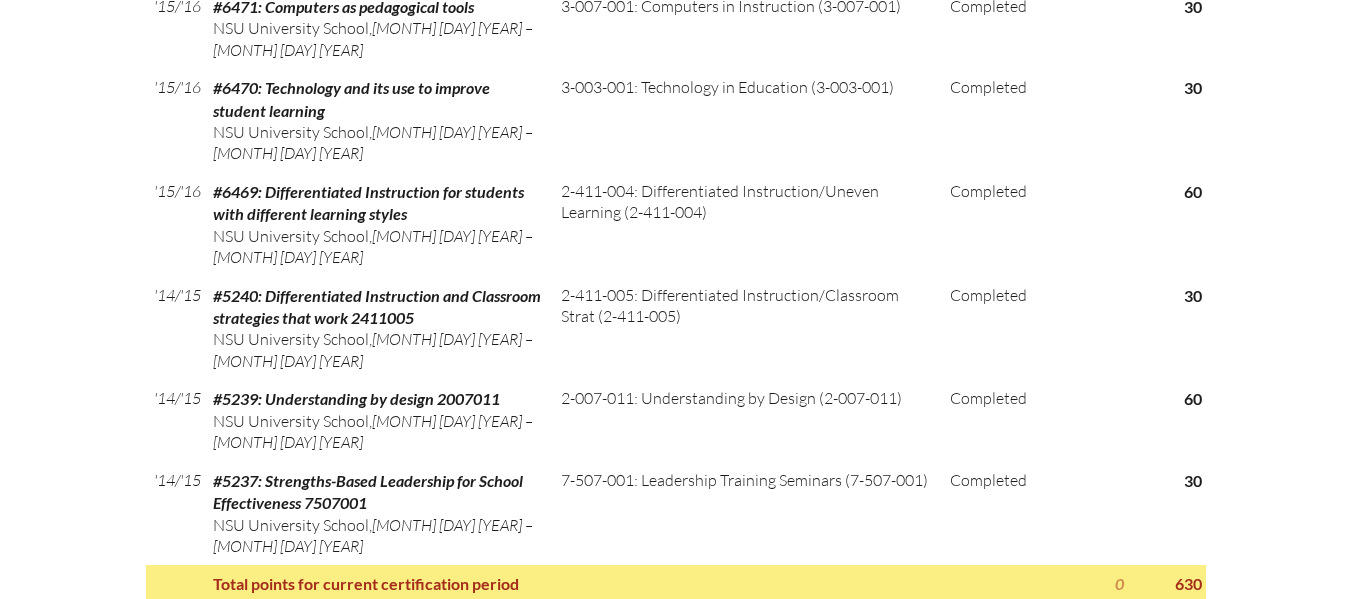 scroll, scrollTop: 4345, scrollLeft: 0, axis: vertical 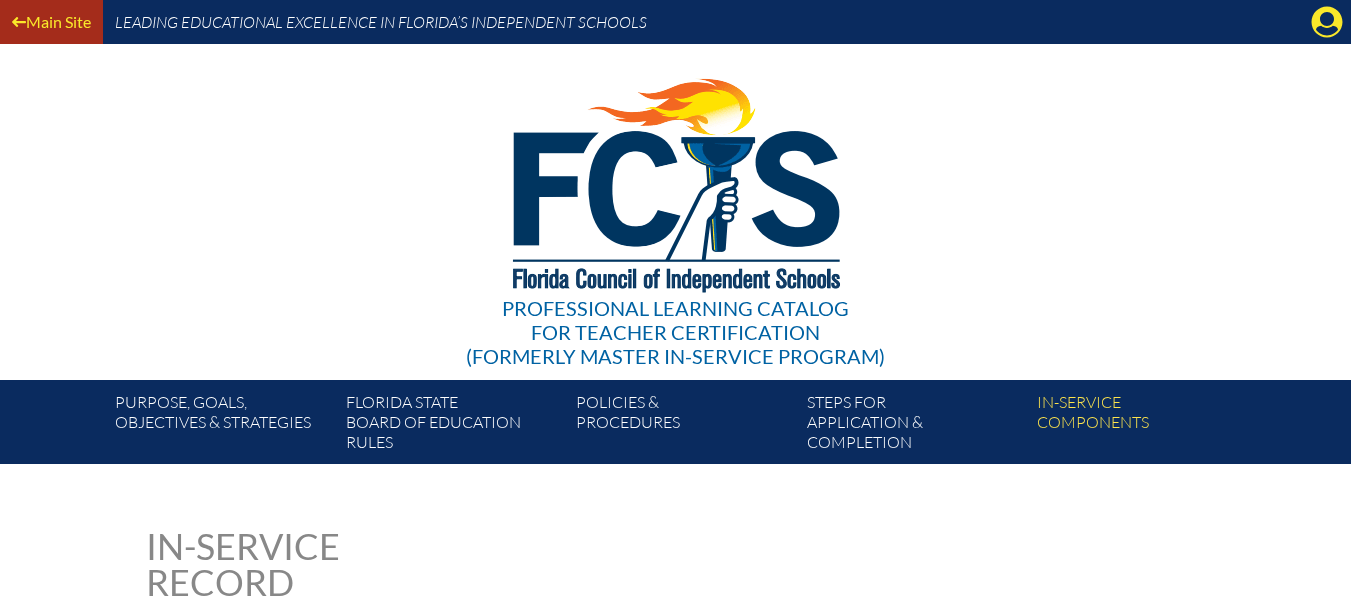 click on "Main Site" at bounding box center (51, 21) 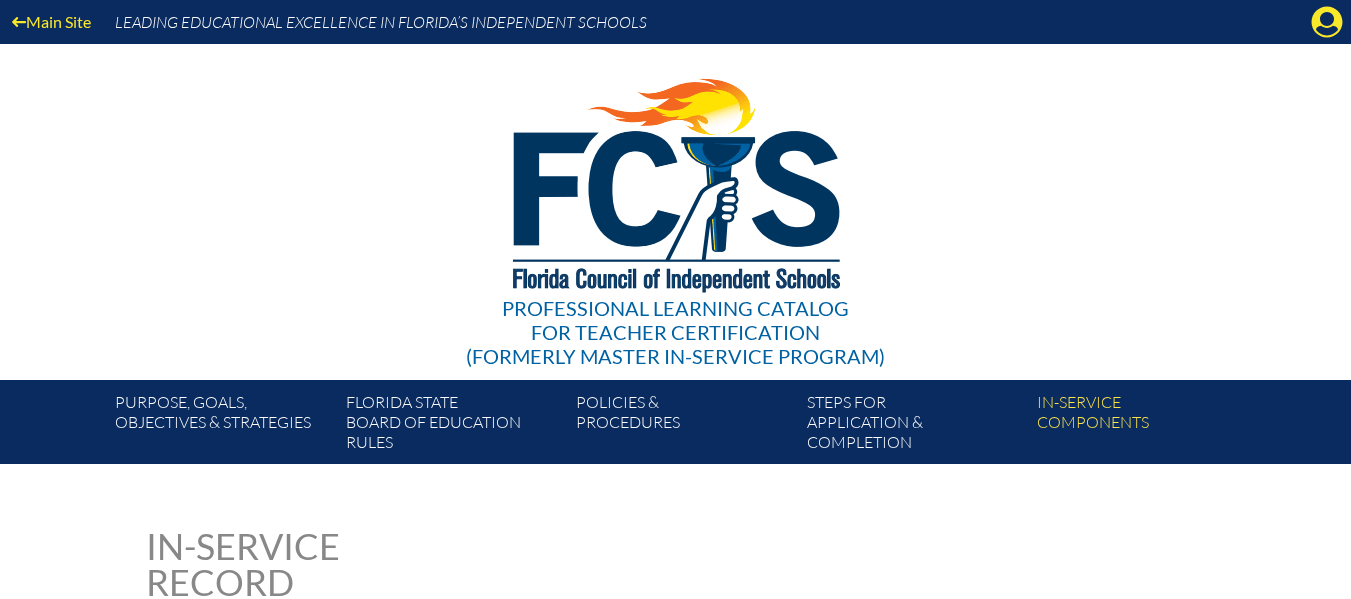 scroll, scrollTop: 0, scrollLeft: 0, axis: both 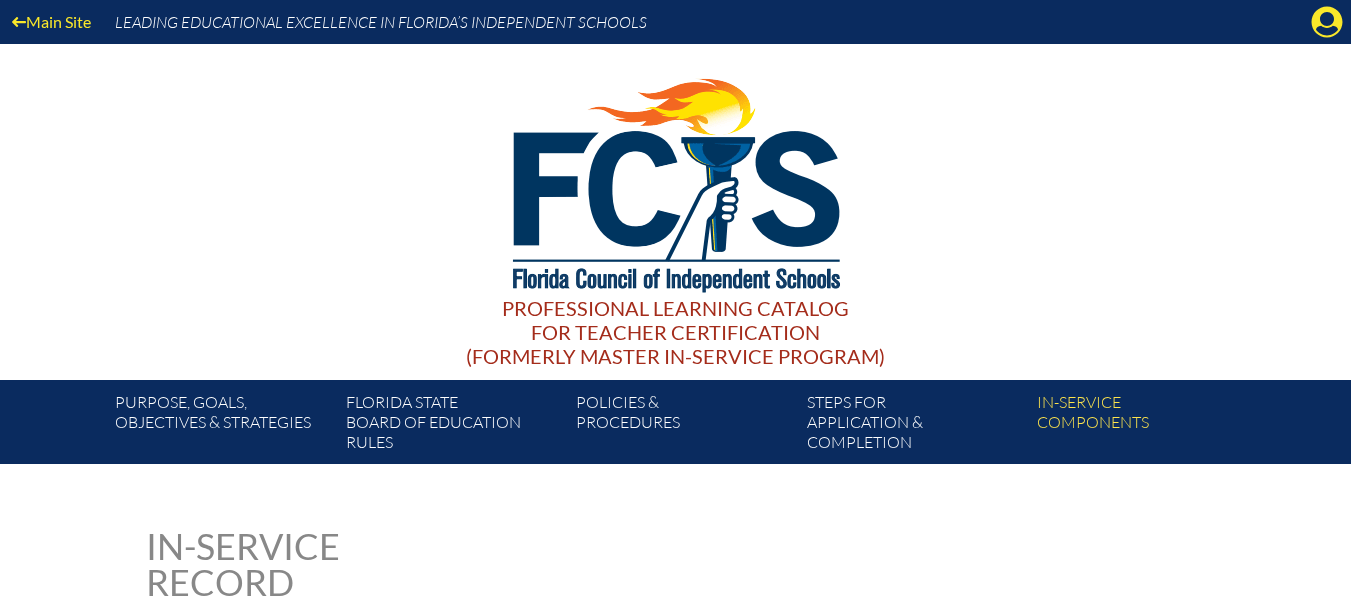 click on "for Teacher Certification" at bounding box center (675, 332) 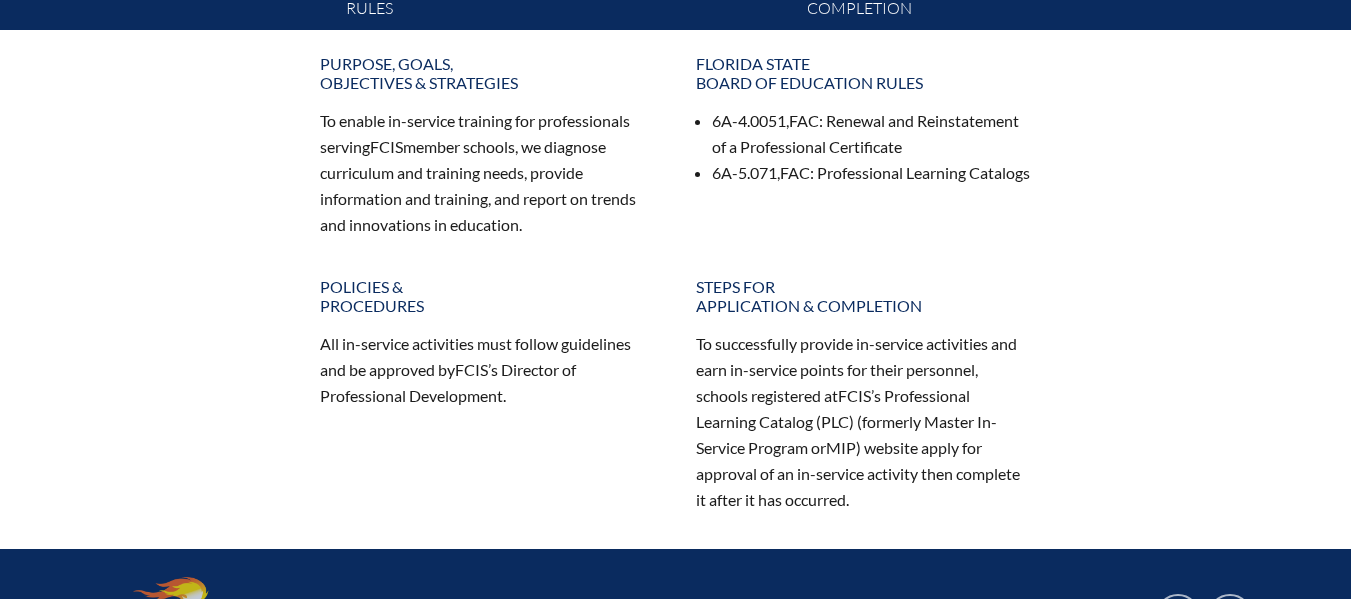 scroll, scrollTop: 0, scrollLeft: 0, axis: both 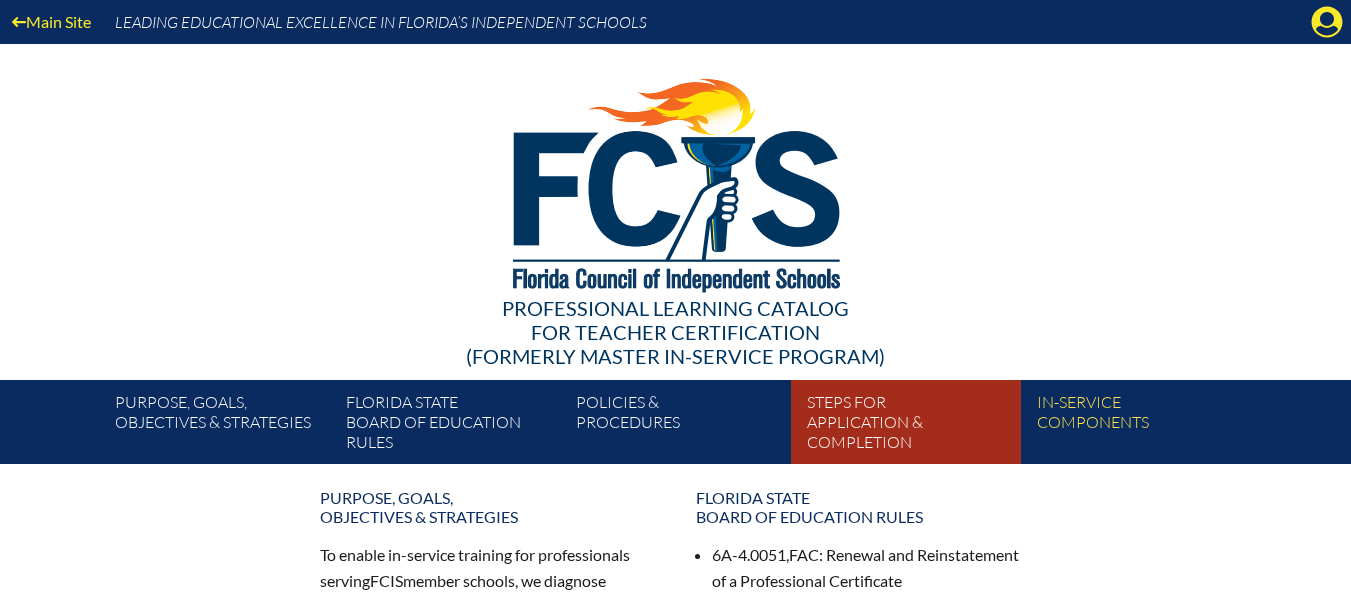 click on "Steps for application & completion" at bounding box center [914, 426] 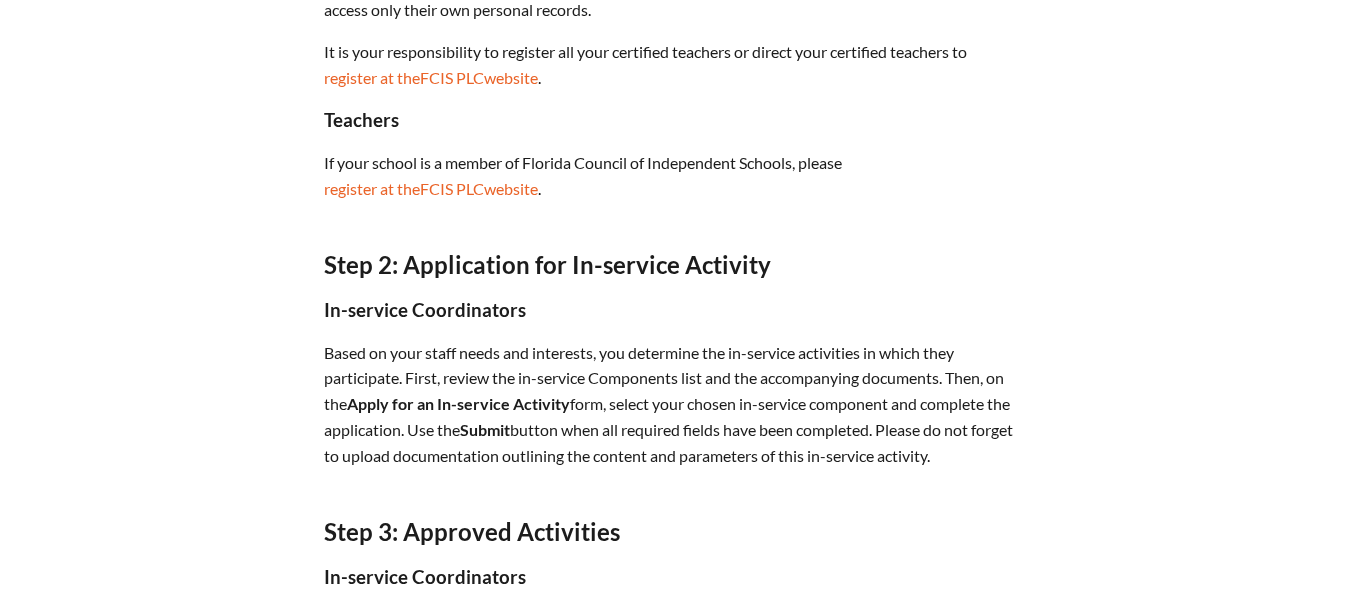scroll, scrollTop: 1100, scrollLeft: 0, axis: vertical 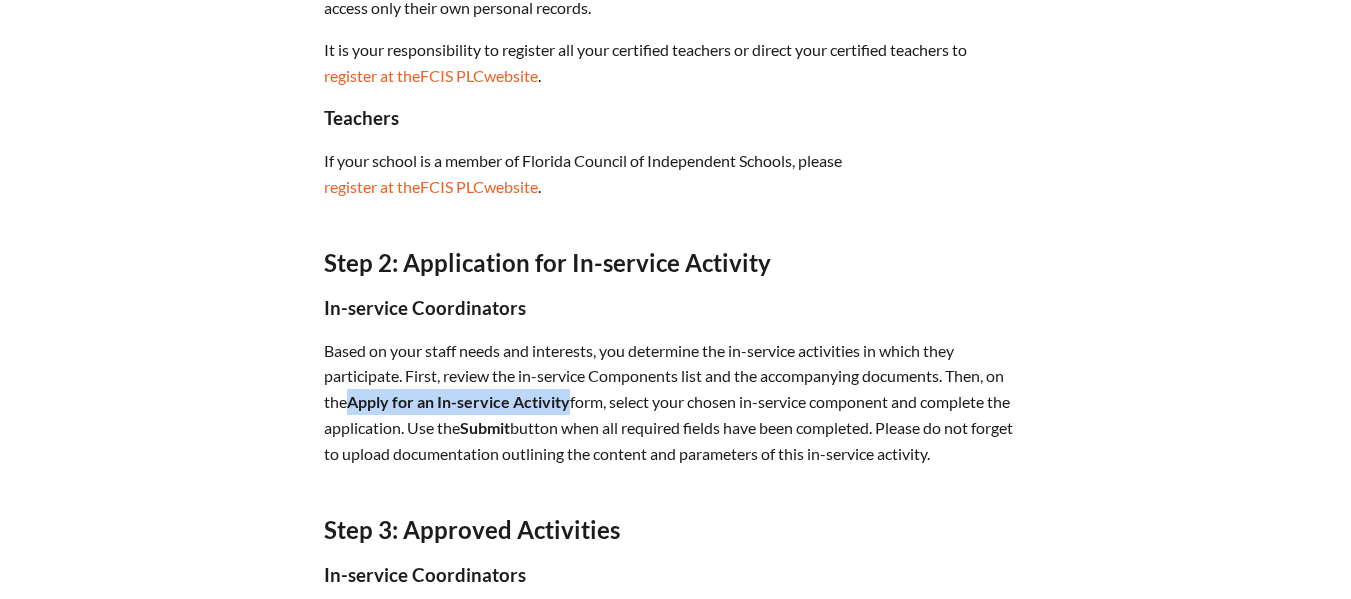 drag, startPoint x: 355, startPoint y: 398, endPoint x: 568, endPoint y: 404, distance: 213.08449 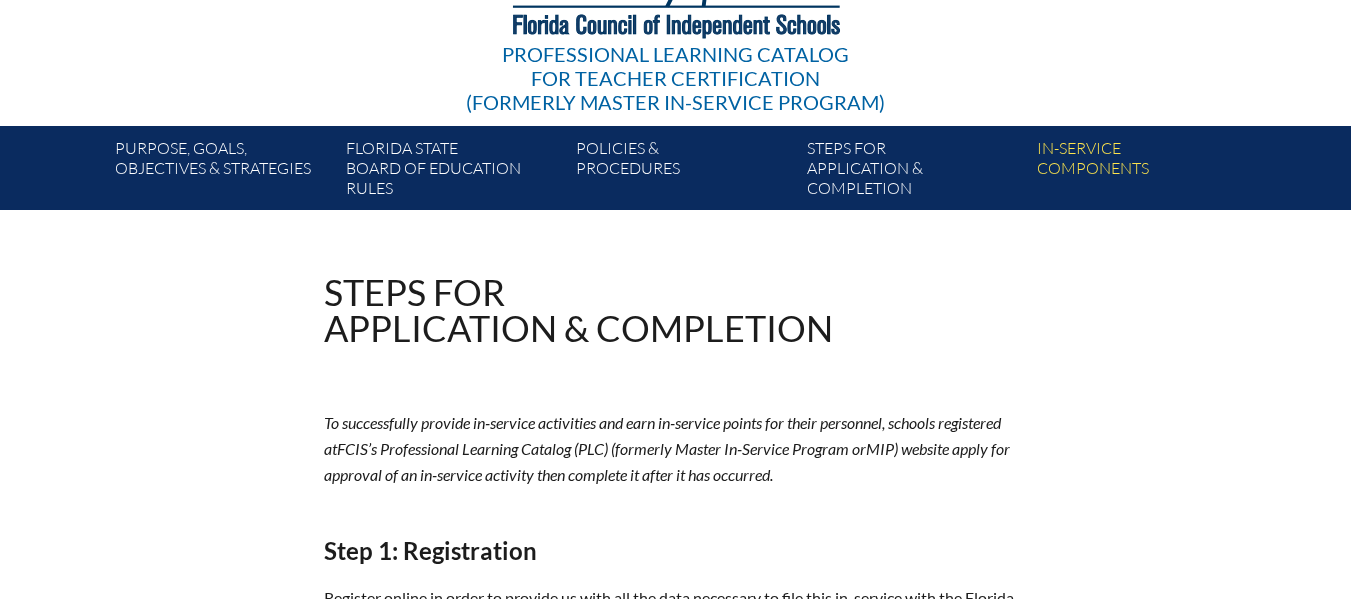scroll, scrollTop: 0, scrollLeft: 0, axis: both 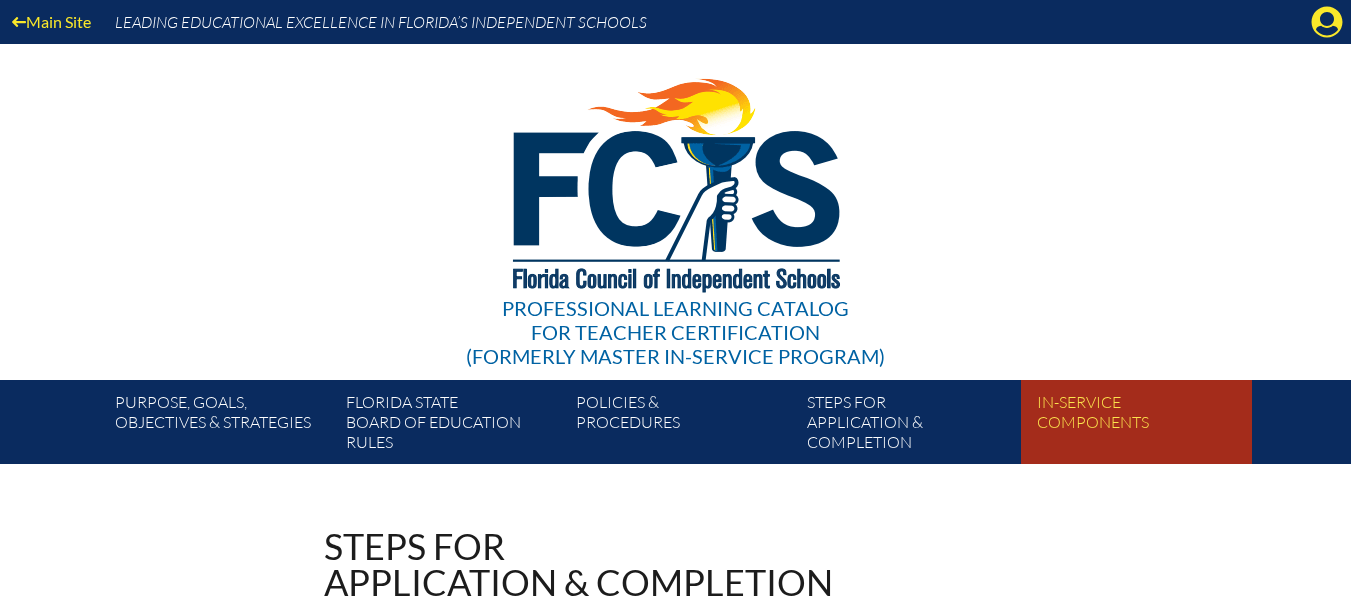 click on "In-service components" at bounding box center [1144, 426] 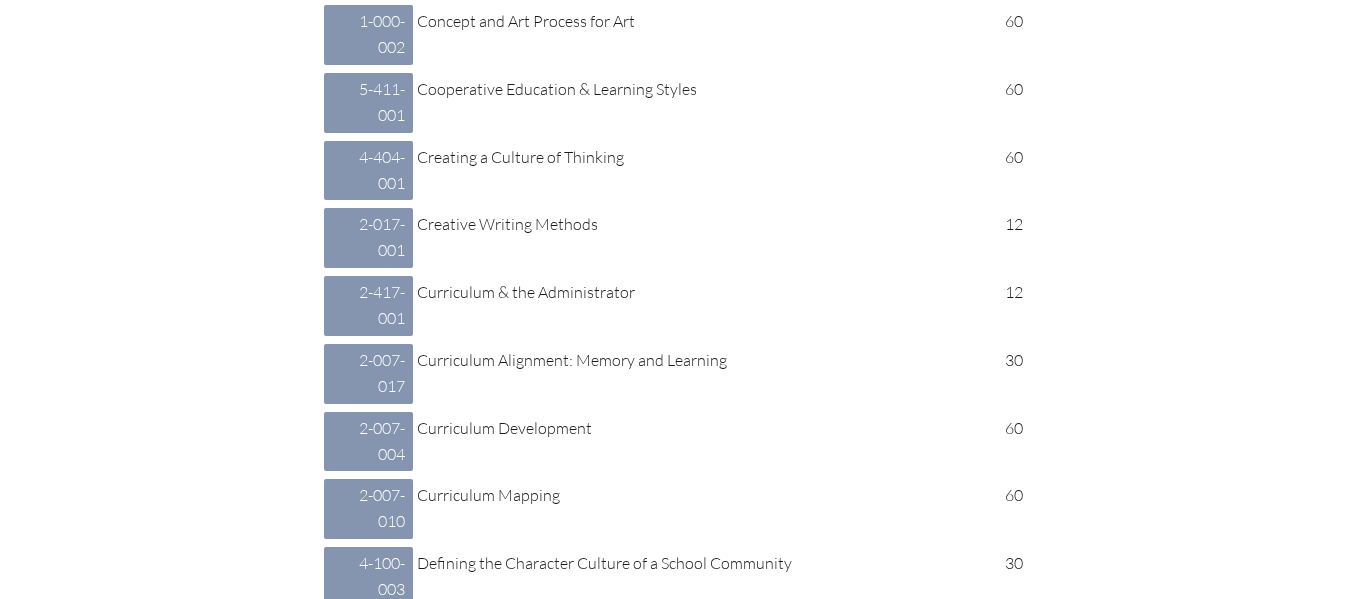 scroll, scrollTop: 2600, scrollLeft: 0, axis: vertical 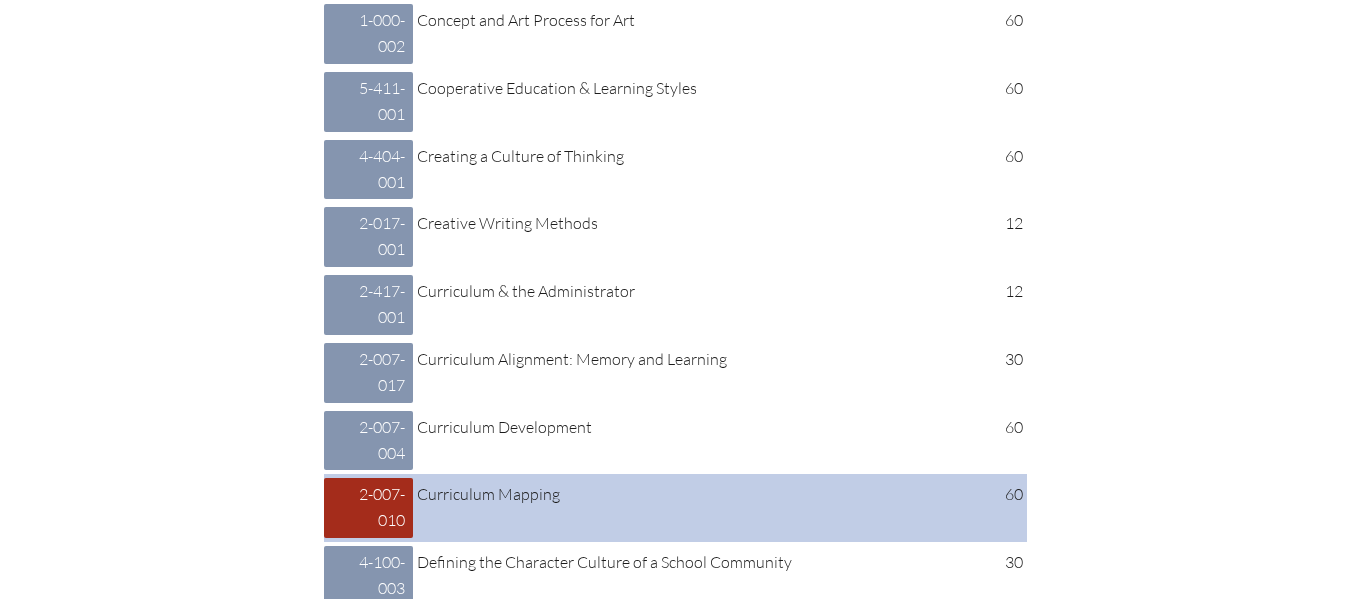 click on "2 007 010: Curriculum Mapping 						2-007-010" at bounding box center (368, 508) 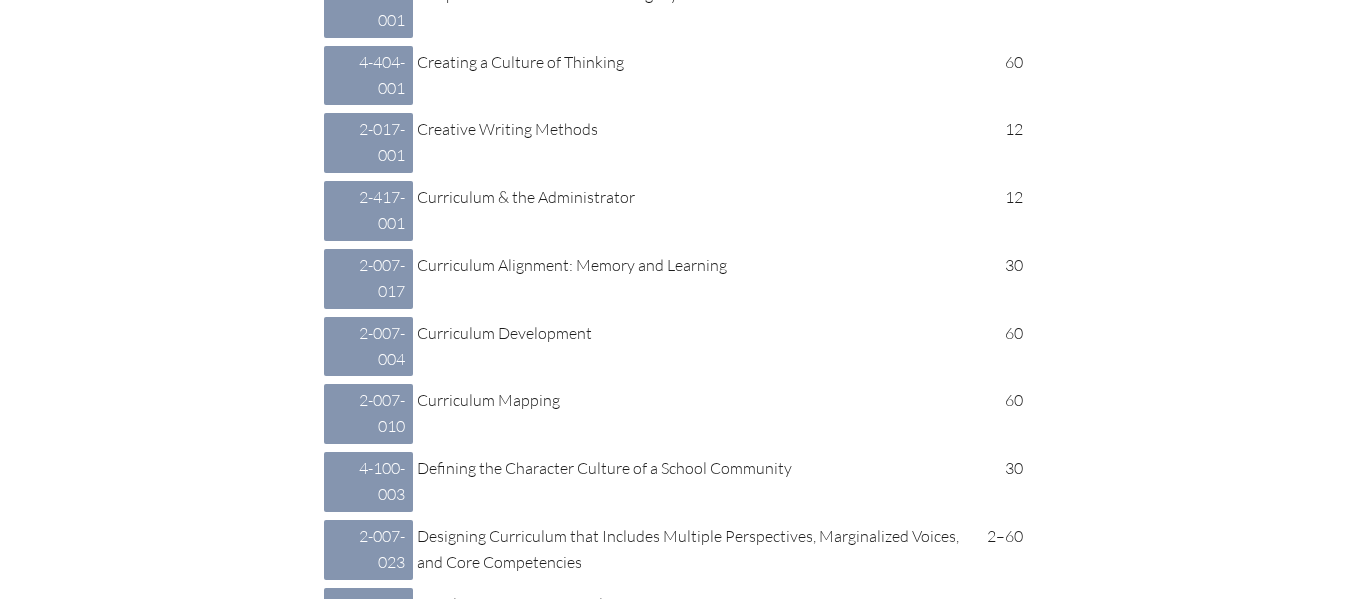 scroll, scrollTop: 2700, scrollLeft: 0, axis: vertical 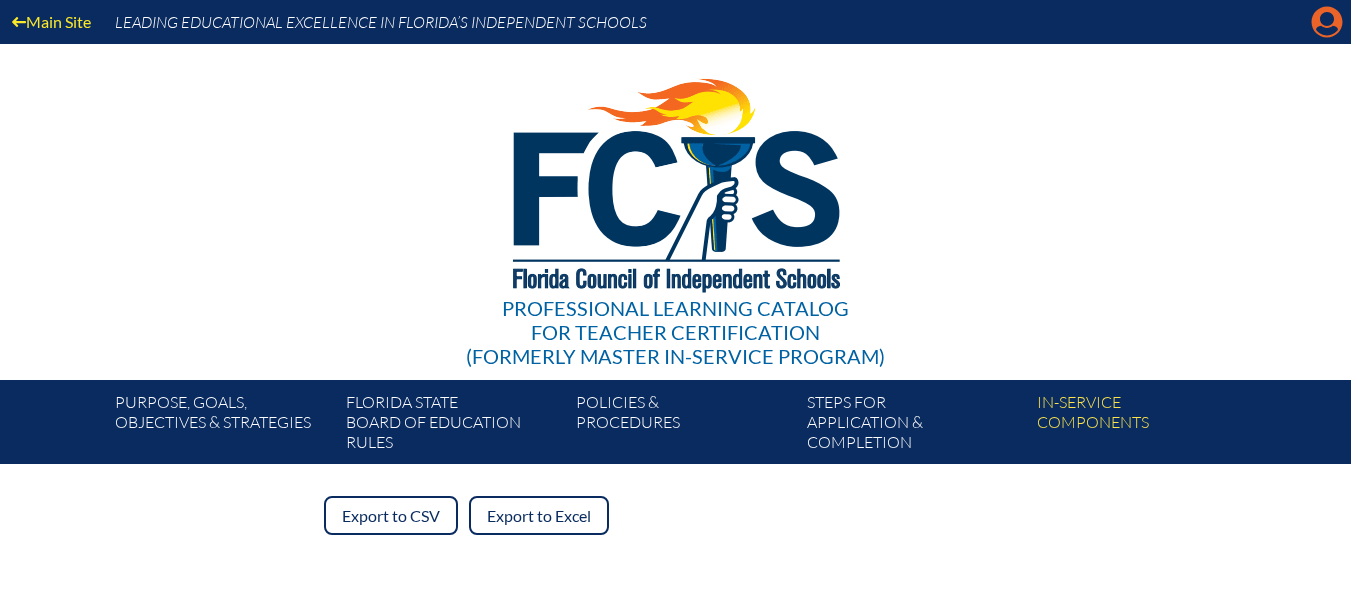 click on "Manage account" 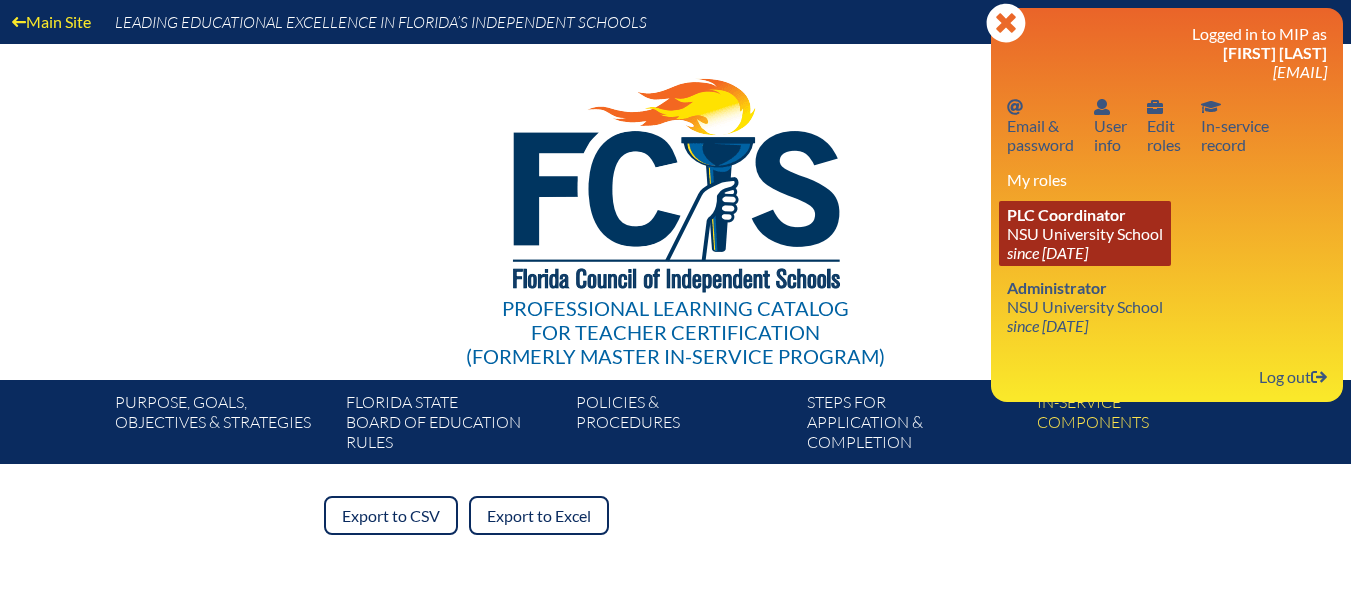 click on "PLC Coordinator
NSU University School
since 2020 Jun 1" at bounding box center (1085, 233) 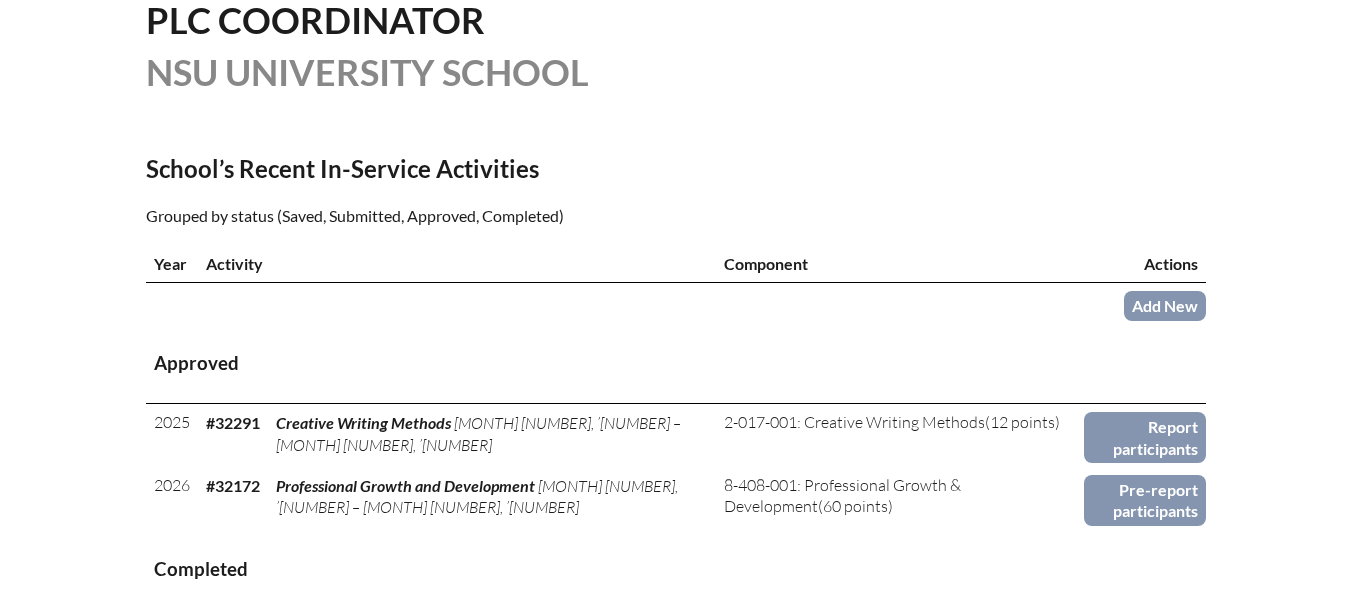 scroll, scrollTop: 400, scrollLeft: 0, axis: vertical 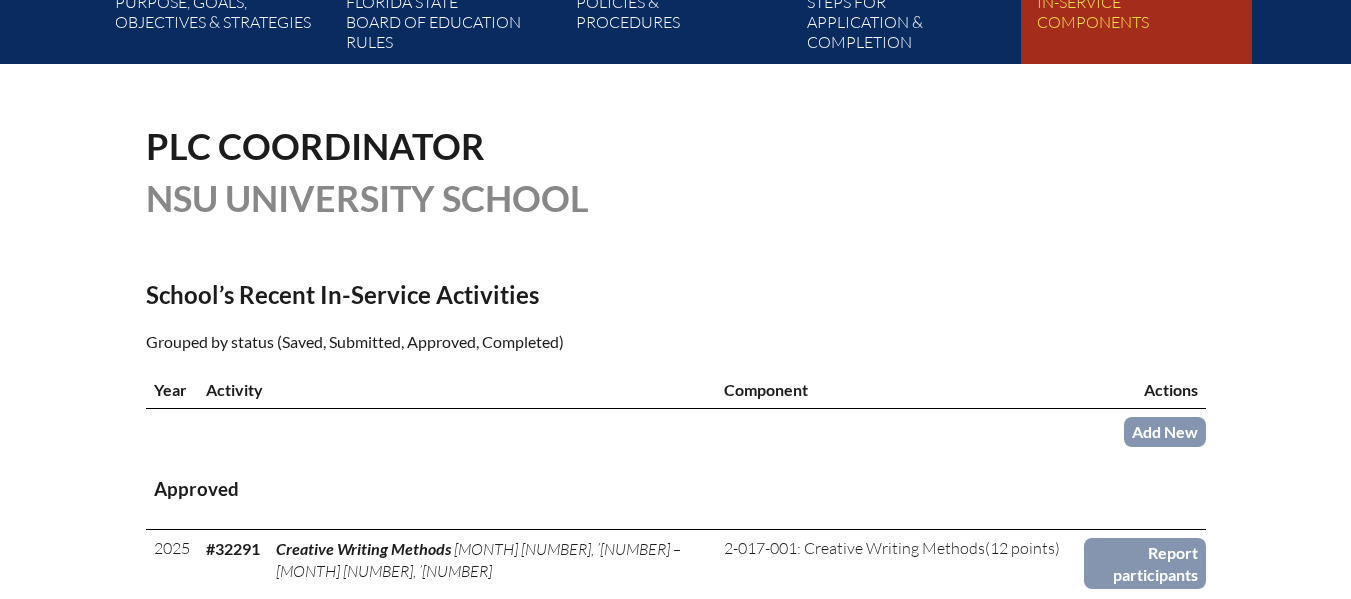 click on "In-service components" at bounding box center [1144, 26] 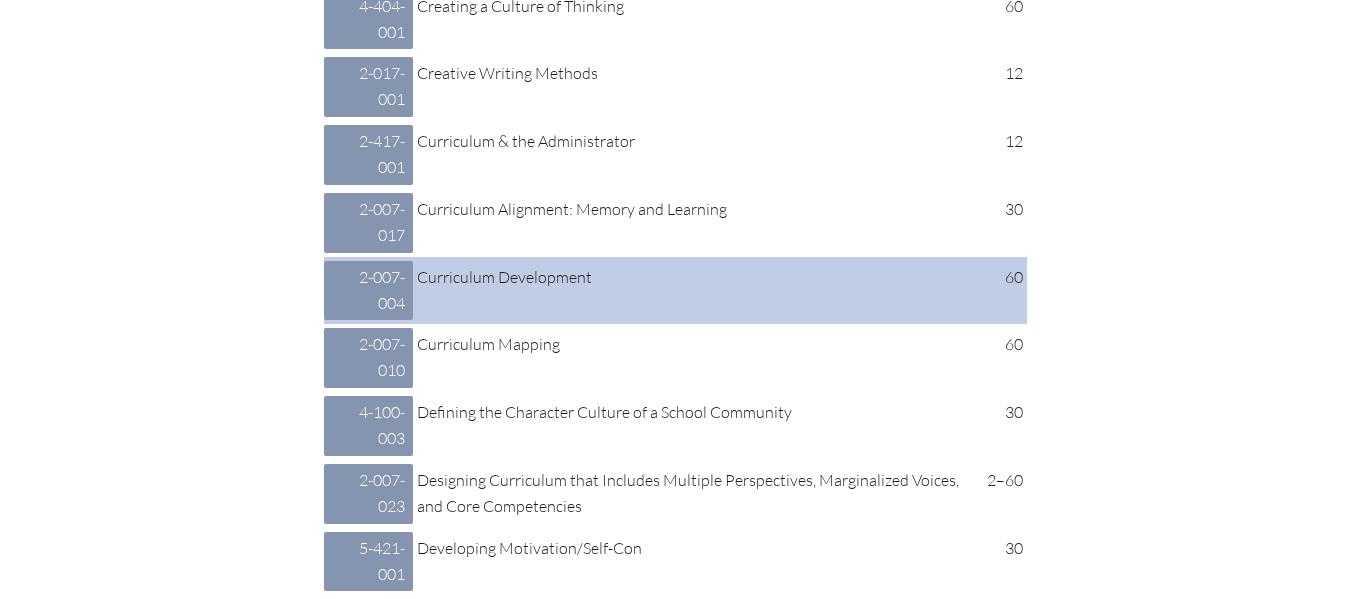 scroll, scrollTop: 2800, scrollLeft: 0, axis: vertical 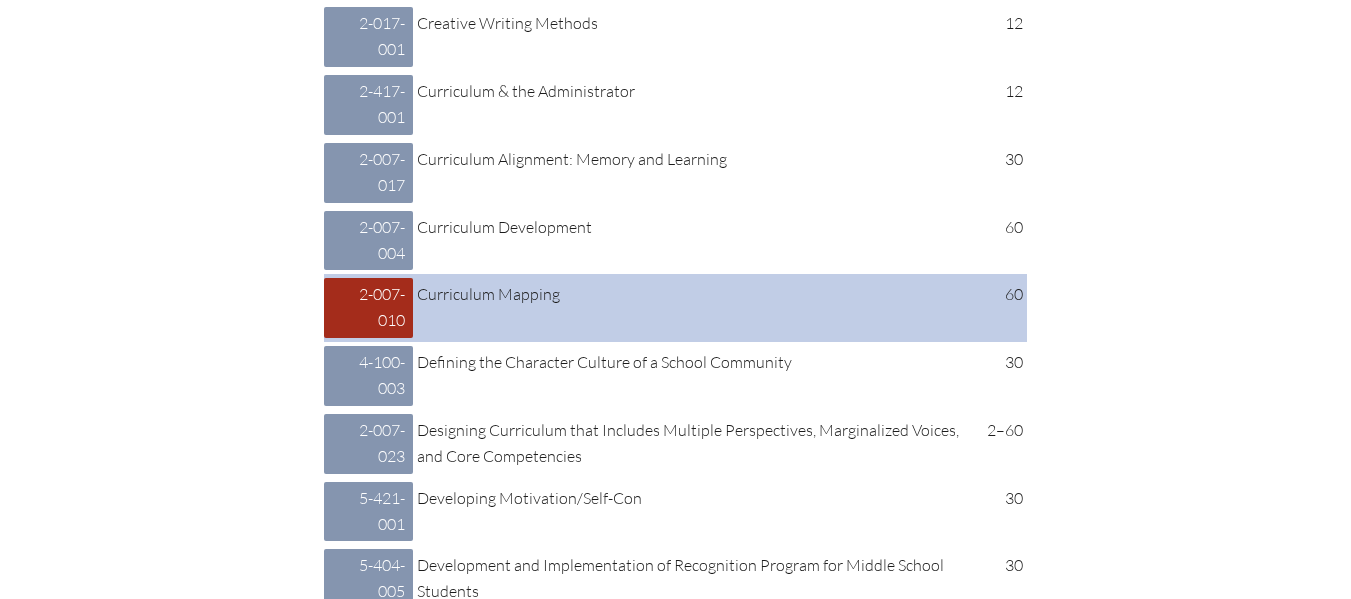click on "2 007 010: Curriculum Mapping 						2-007-010" at bounding box center [368, 308] 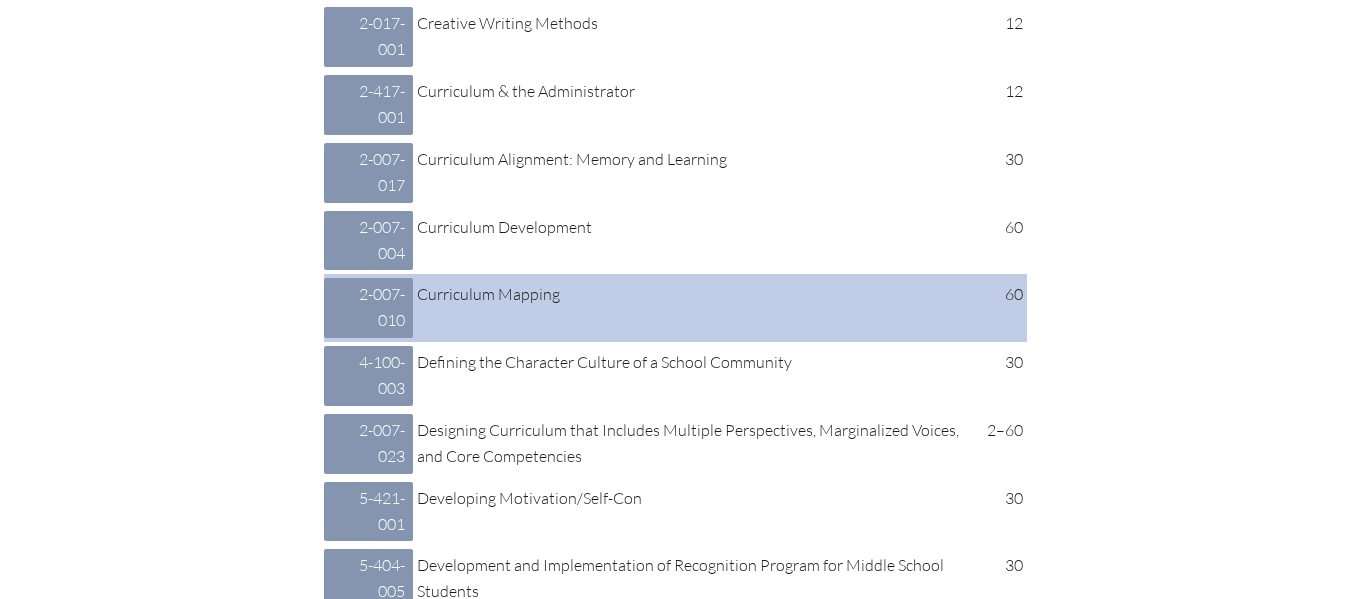 click on "60" at bounding box center [1002, 295] 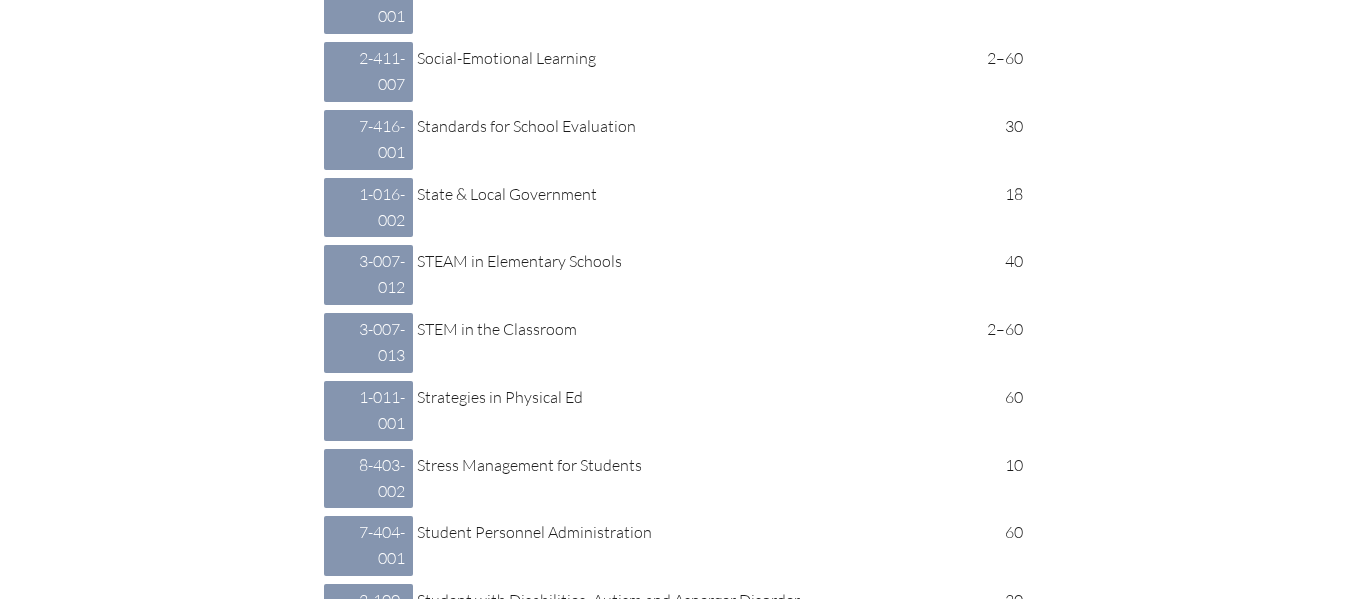 scroll, scrollTop: 11100, scrollLeft: 0, axis: vertical 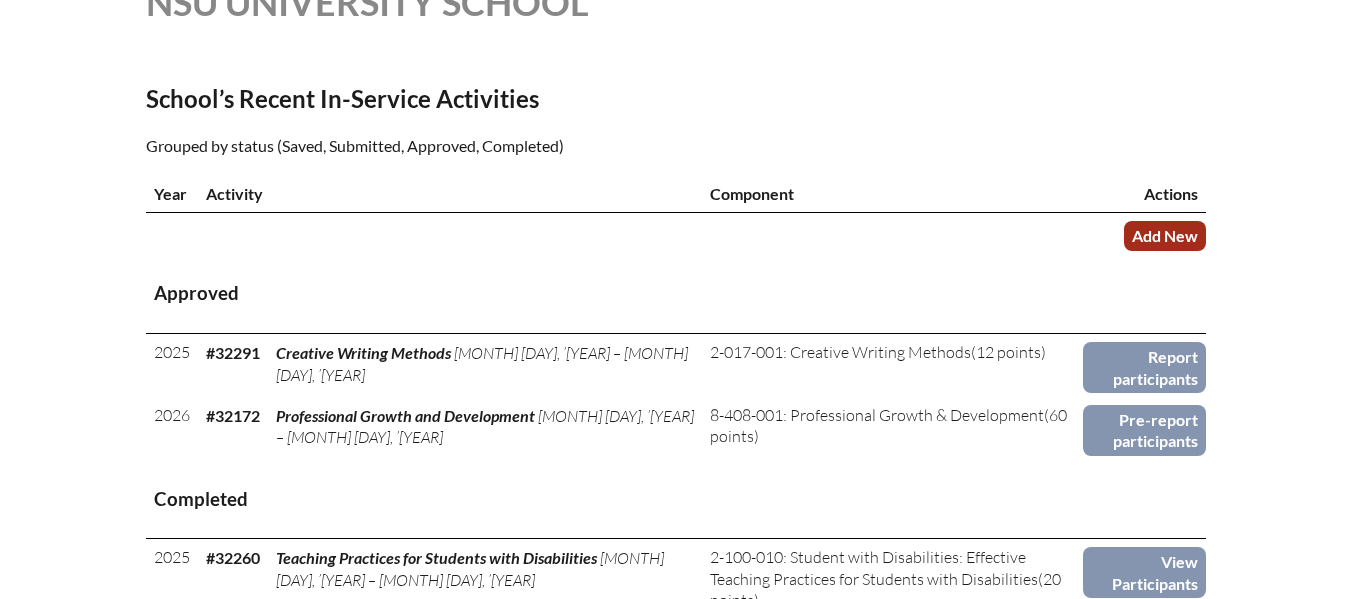 click on "Add New" at bounding box center (1165, 235) 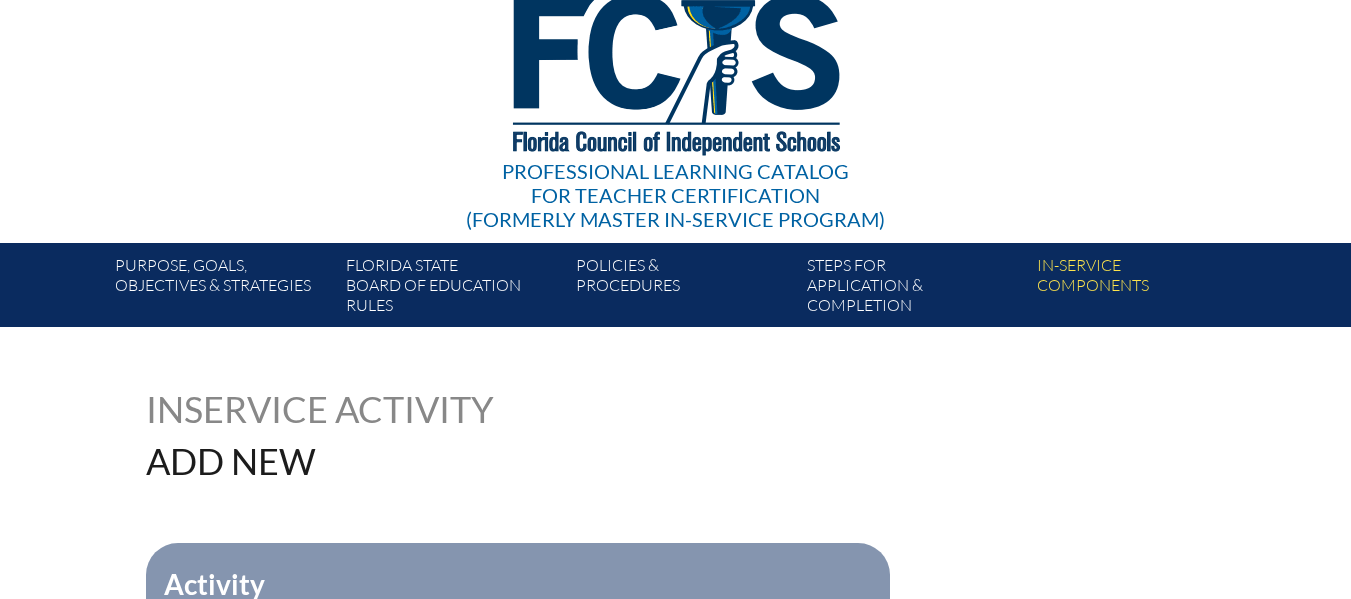 scroll, scrollTop: 500, scrollLeft: 0, axis: vertical 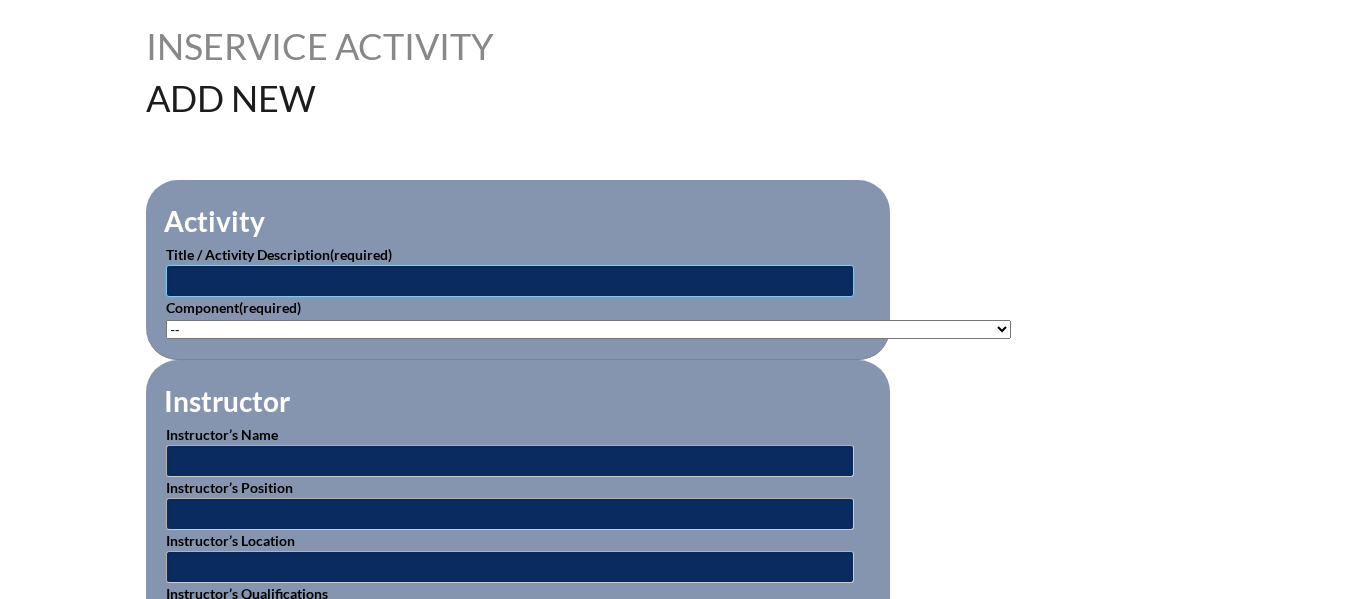 click at bounding box center [510, 281] 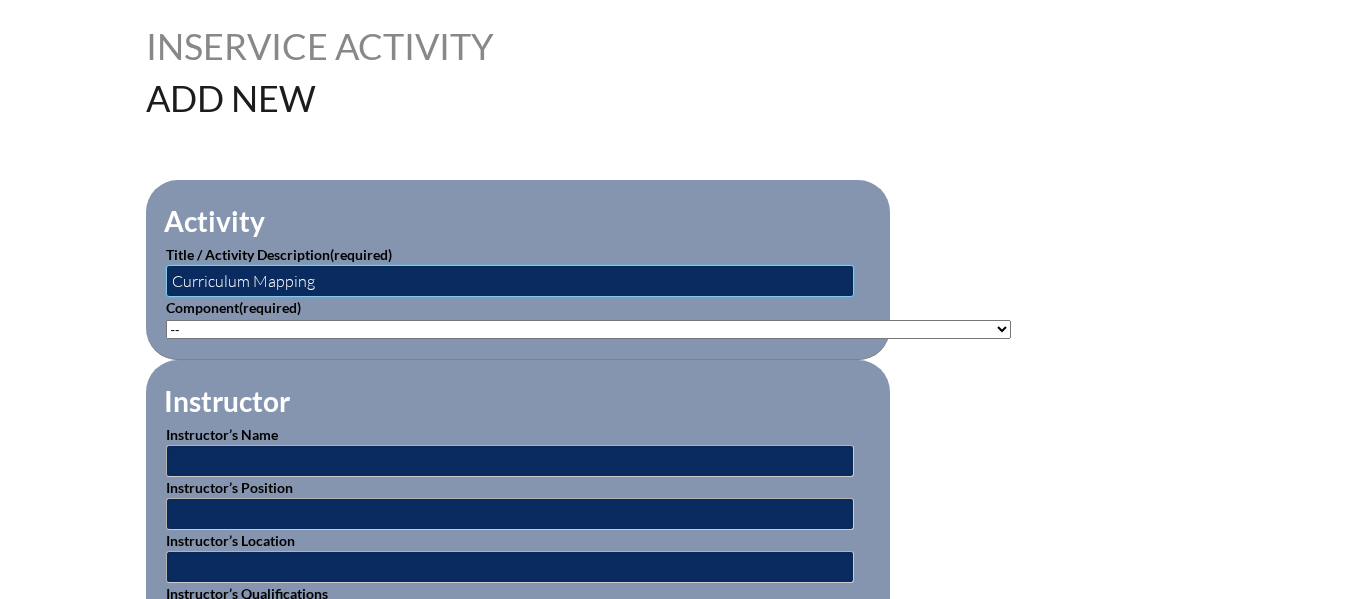 type on "Curriculum Mapping" 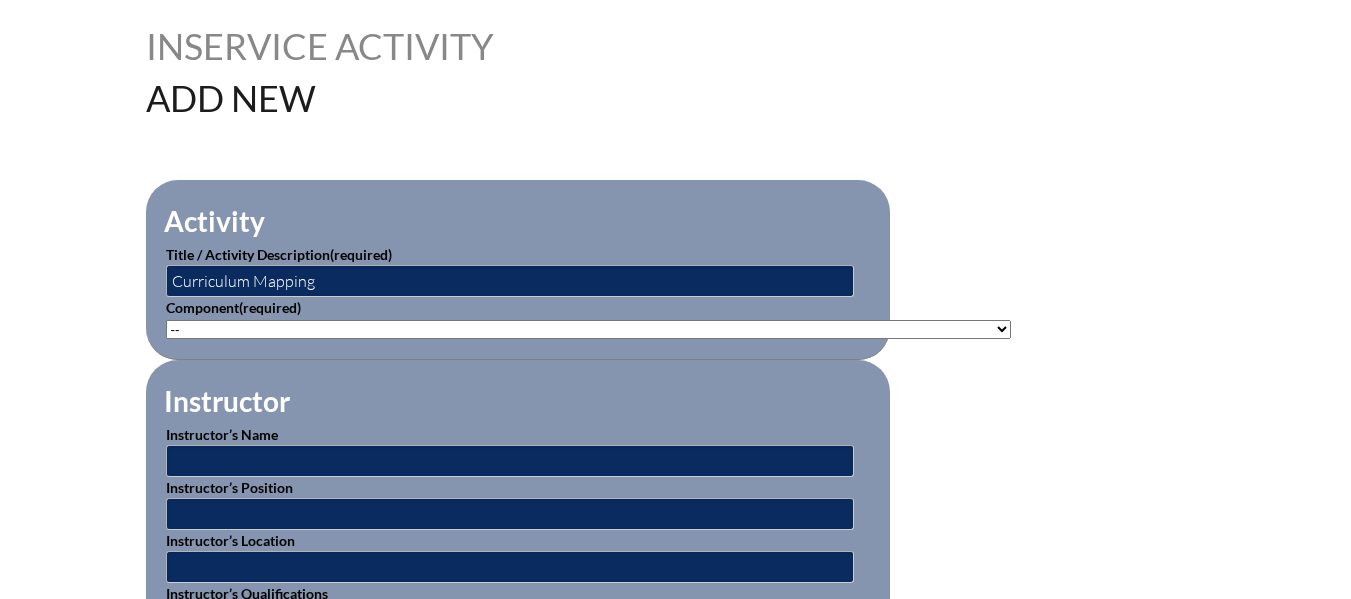 click on "--
1-000-001: Appropriate Art Activities
1-000-002: Concept and Art Process for Art
1-000-003:  Enriching the Performing Arts
1-004-001: Latin
1-005-001: Health Issues for Educators
1-006-001: Fine Arts in Language Arts
1-008-001: English Grammar Course I
1-008-002: English Grammar Course II
1-009-001: Topics in Mathematics
1-009-002: Elementary Mathematics
1-009-003: Metric Education
1-009-004: Achieving Mathematical Excellence
1-010-001: Topics in Music Education
1-011-001: Strategies in Physical Ed
1-013-001: Children's Literature for Elem Teachers
1-015-001: Topics in General Science
1-016-001: American Government
1-016-002: State & Local Government
1-016-003: World History
1-016-004: American History
1-016-005: Bible in History
1-016-006:  World War II Specialty
1-017-001: Composition I
1-017-002: Expository & Creative Writing
2-004-001: Foreign Lang. Teaching Strategy
2-007-001: Instructional Strategies
2-007-002: Brain-Based Research & Curriculum" at bounding box center [588, 329] 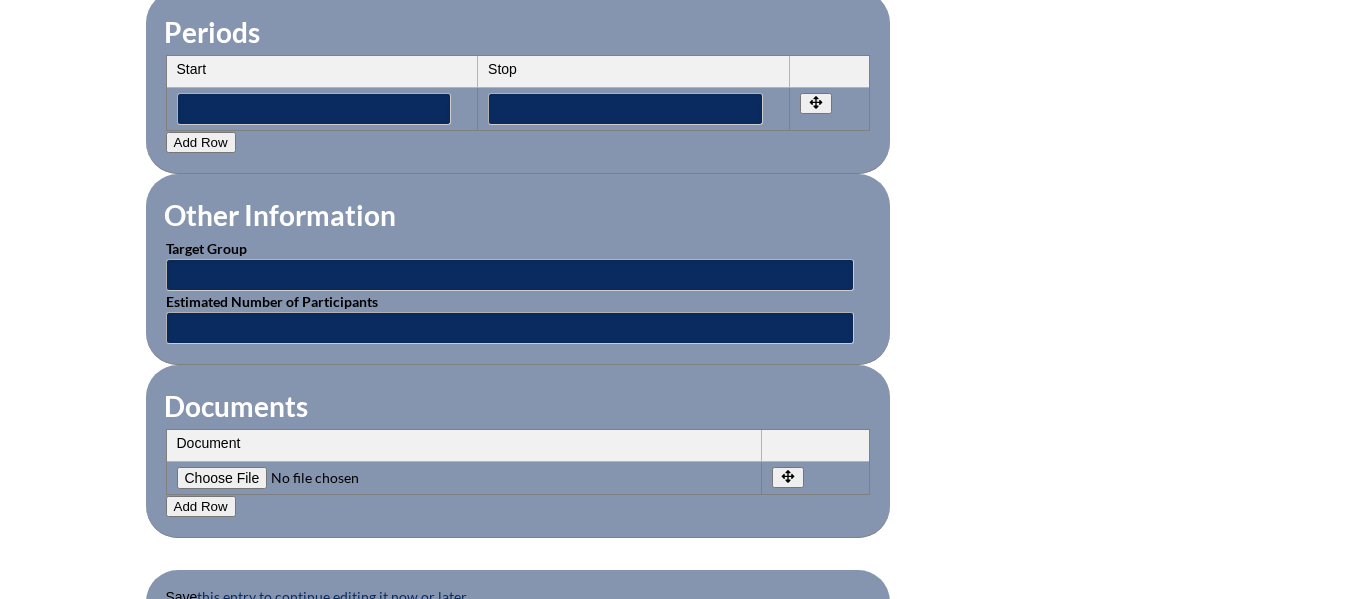 scroll, scrollTop: 1800, scrollLeft: 0, axis: vertical 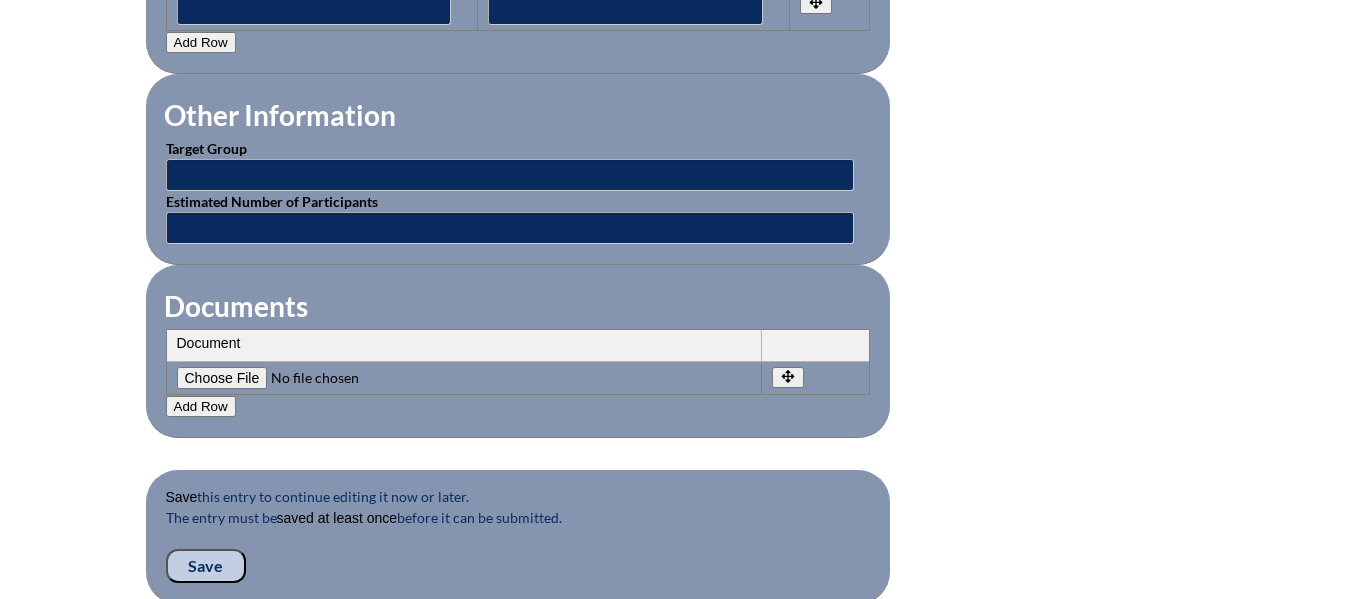 click at bounding box center [313, 378] 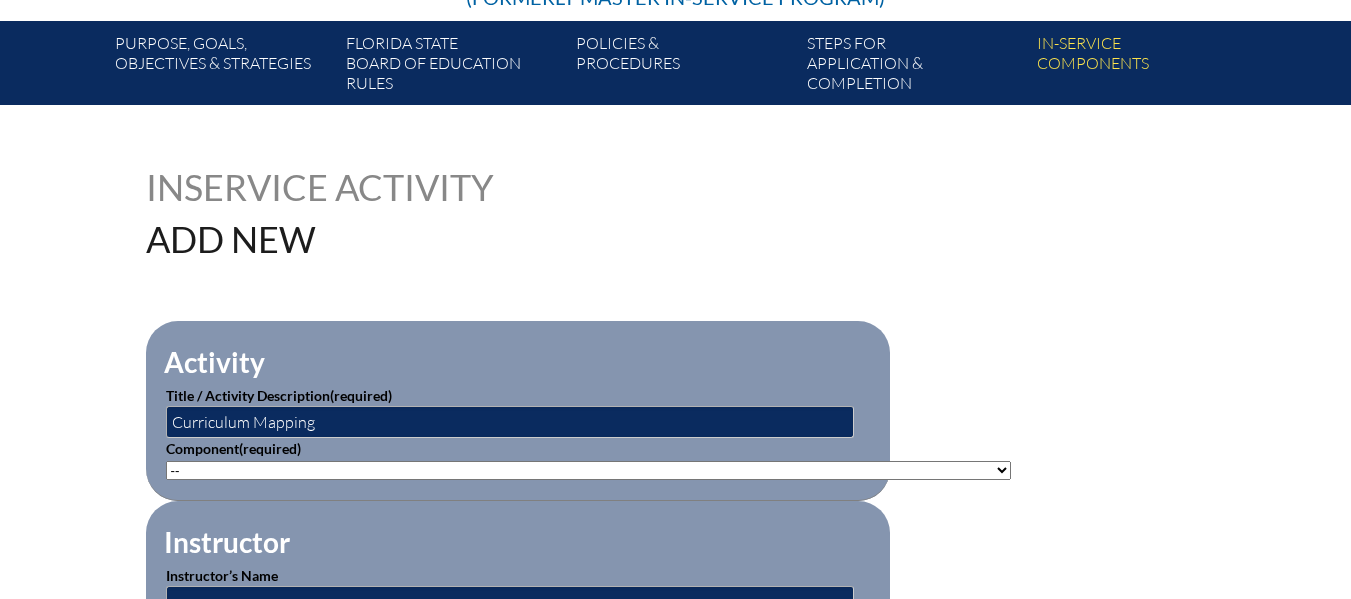 scroll, scrollTop: 400, scrollLeft: 0, axis: vertical 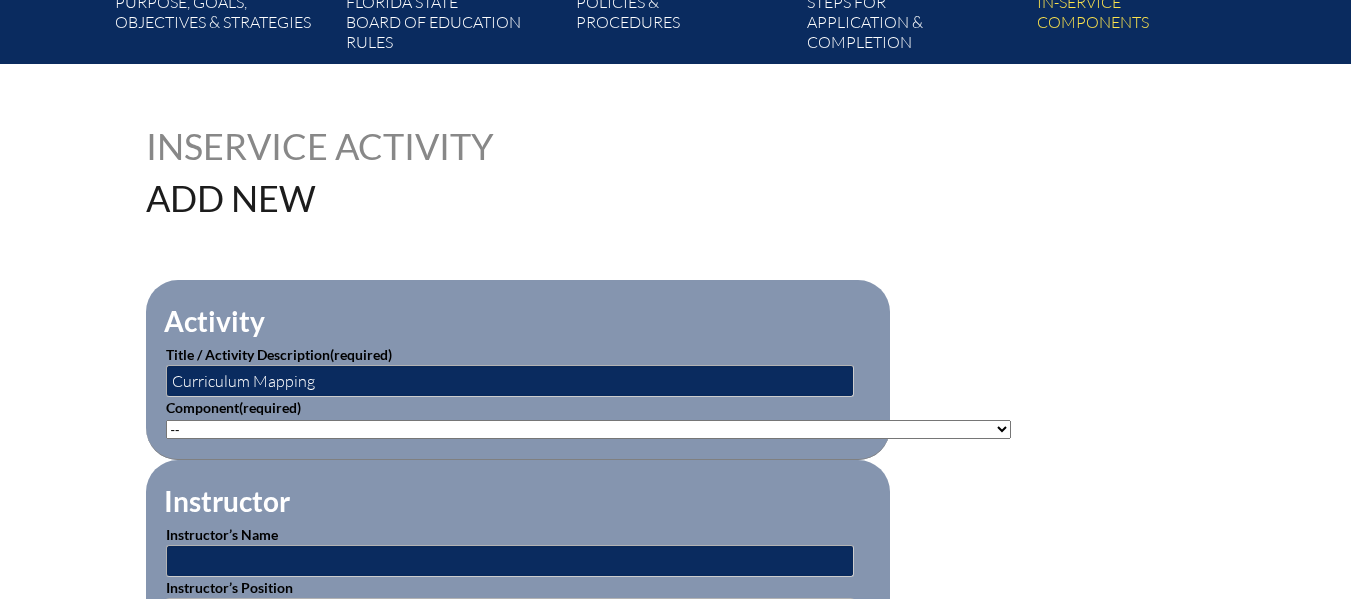 click on "--
1-000-001: Appropriate Art Activities
1-000-002: Concept and Art Process for Art
1-000-003:  Enriching the Performing Arts
1-004-001: Latin
1-005-001: Health Issues for Educators
1-006-001: Fine Arts in Language Arts
1-008-001: English Grammar Course I
1-008-002: English Grammar Course II
1-009-001: Topics in Mathematics
1-009-002: Elementary Mathematics
1-009-003: Metric Education
1-009-004: Achieving Mathematical Excellence
1-010-001: Topics in Music Education
1-011-001: Strategies in Physical Ed
1-013-001: Children's Literature for Elem Teachers
1-015-001: Topics in General Science
1-016-001: American Government
1-016-002: State & Local Government
1-016-003: World History
1-016-004: American History
1-016-005: Bible in History
1-016-006:  World War II Specialty
1-017-001: Composition I
1-017-002: Expository & Creative Writing
2-004-001: Foreign Lang. Teaching Strategy
2-007-001: Instructional Strategies
2-007-002: Brain-Based Research & Curriculum" at bounding box center (588, 429) 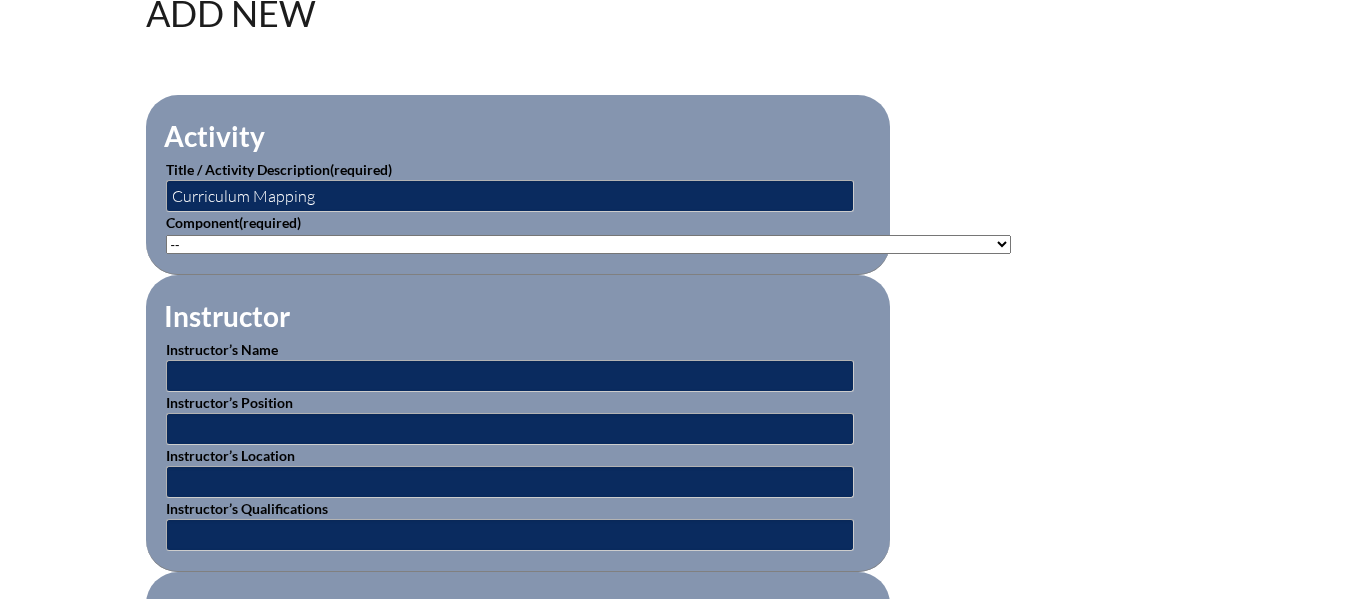 scroll, scrollTop: 600, scrollLeft: 0, axis: vertical 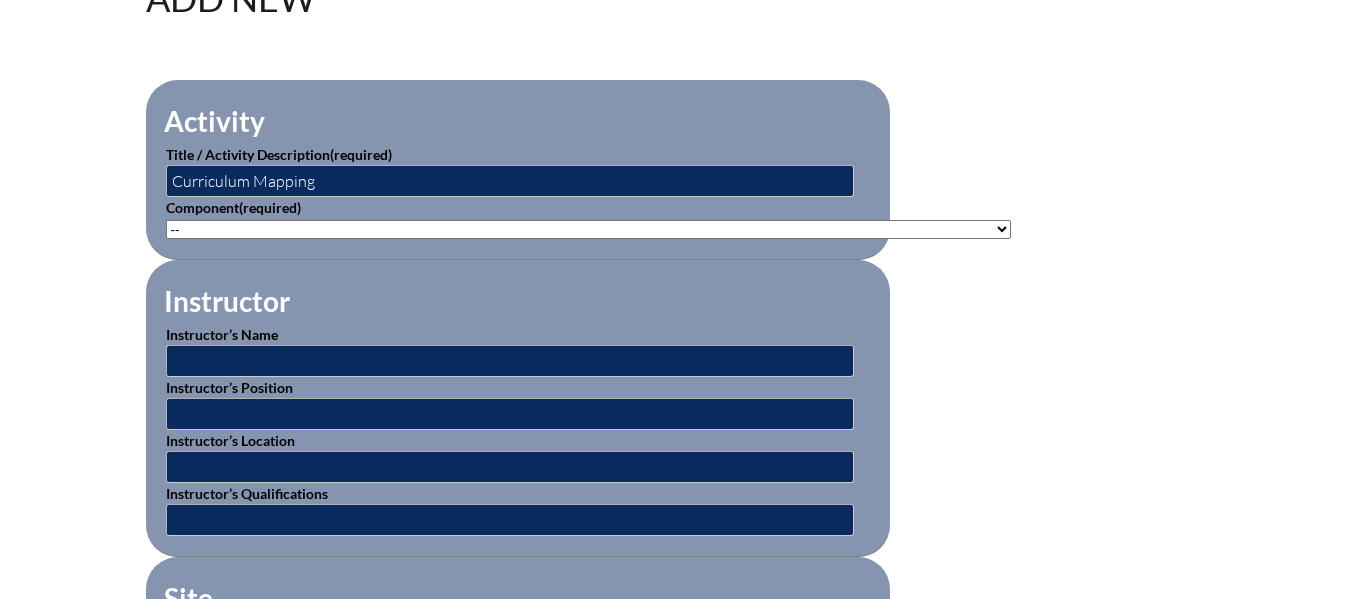 click on "--
1-000-001: Appropriate Art Activities
1-000-002: Concept and Art Process for Art
1-000-003:  Enriching the Performing Arts
1-004-001: Latin
1-005-001: Health Issues for Educators
1-006-001: Fine Arts in Language Arts
1-008-001: English Grammar Course I
1-008-002: English Grammar Course II
1-009-001: Topics in Mathematics
1-009-002: Elementary Mathematics
1-009-003: Metric Education
1-009-004: Achieving Mathematical Excellence
1-010-001: Topics in Music Education
1-011-001: Strategies in Physical Ed
1-013-001: Children's Literature for Elem Teachers
1-015-001: Topics in General Science
1-016-001: American Government
1-016-002: State & Local Government
1-016-003: World History
1-016-004: American History
1-016-005: Bible in History
1-016-006:  World War II Specialty
1-017-001: Composition I
1-017-002: Expository & Creative Writing
2-004-001: Foreign Lang. Teaching Strategy
2-007-001: Instructional Strategies
2-007-002: Brain-Based Research & Curriculum" at bounding box center (588, 229) 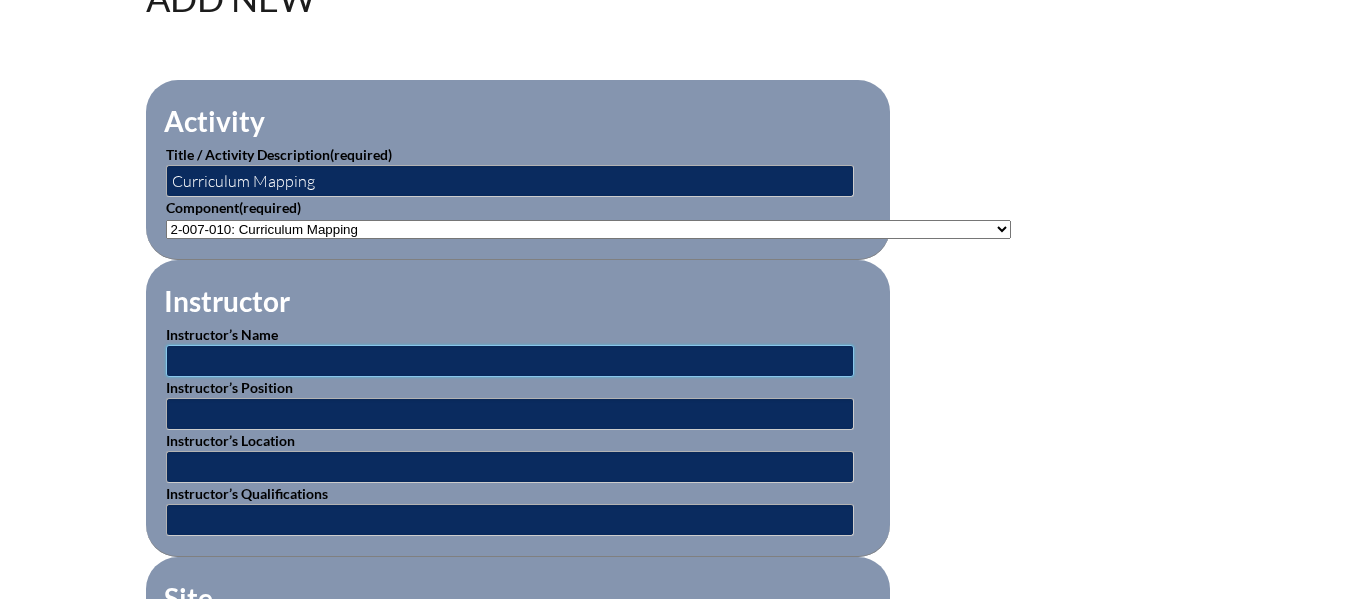 click at bounding box center (510, 361) 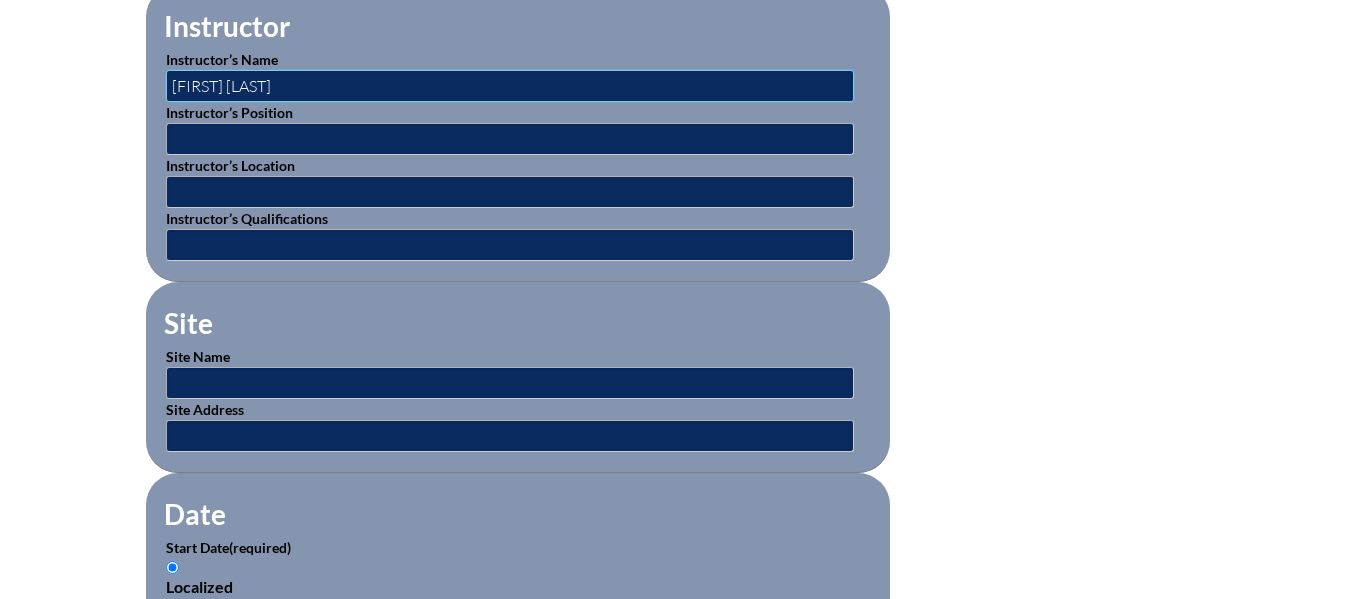 scroll, scrollTop: 900, scrollLeft: 0, axis: vertical 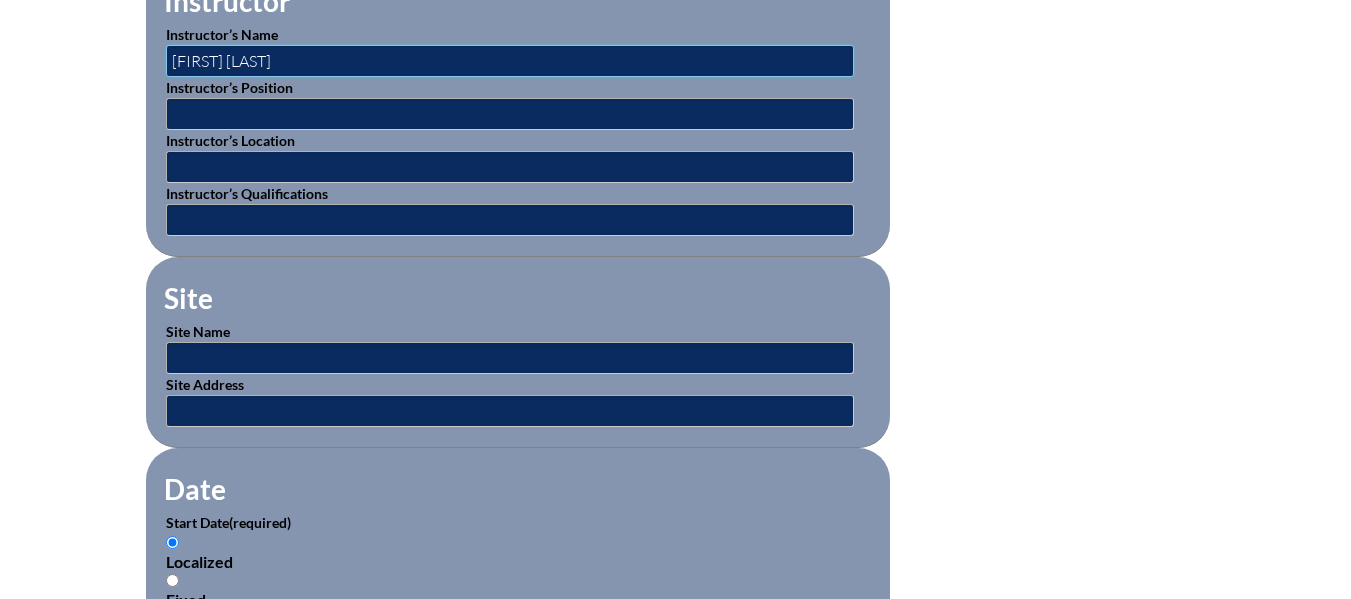 type on "[FIRST] [LAST]" 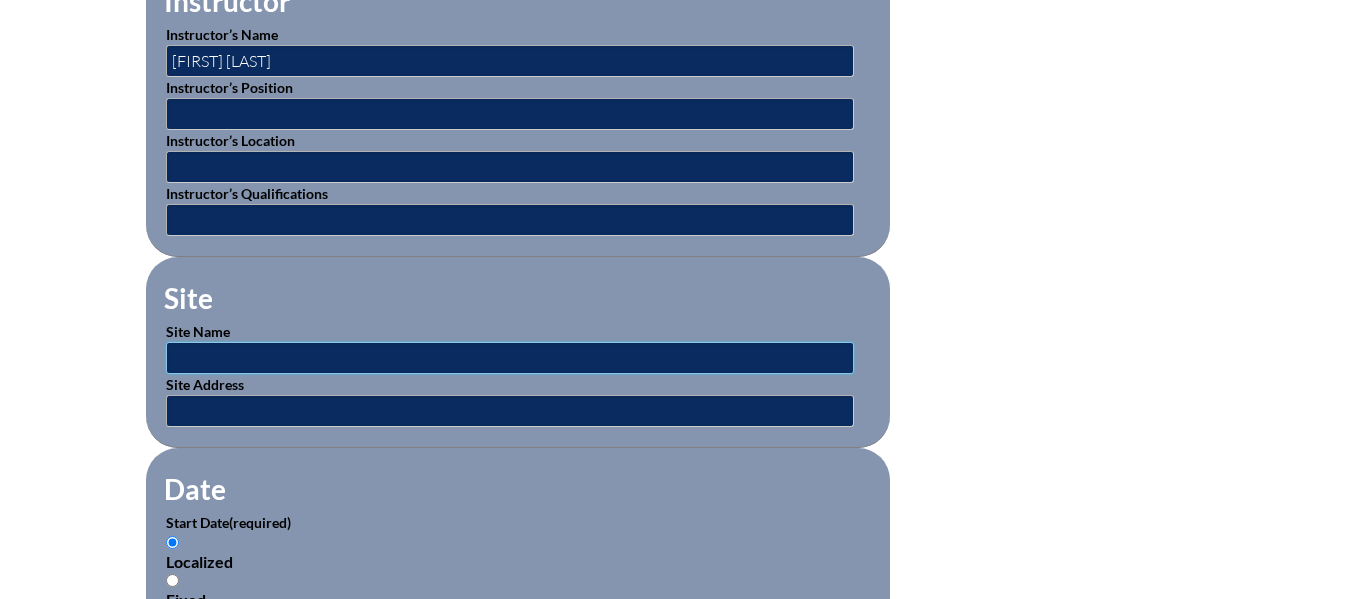 click at bounding box center [510, 358] 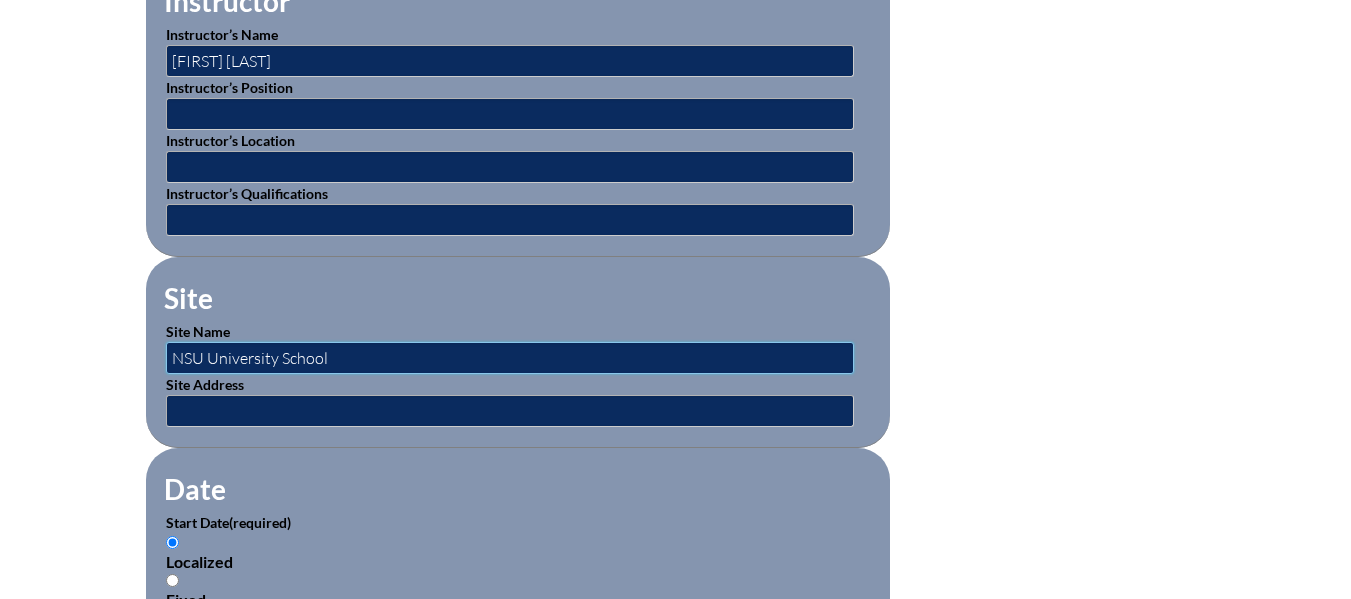 type on "NSU University School" 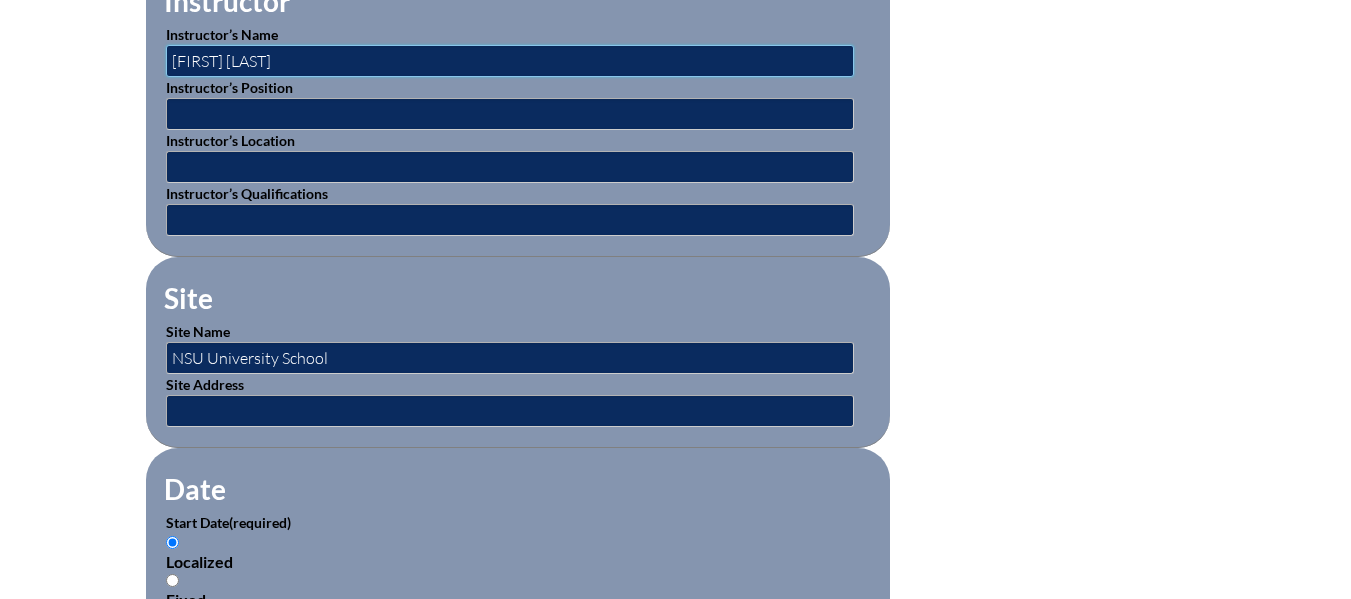 click on "Robyn Kaiyal" at bounding box center [510, 61] 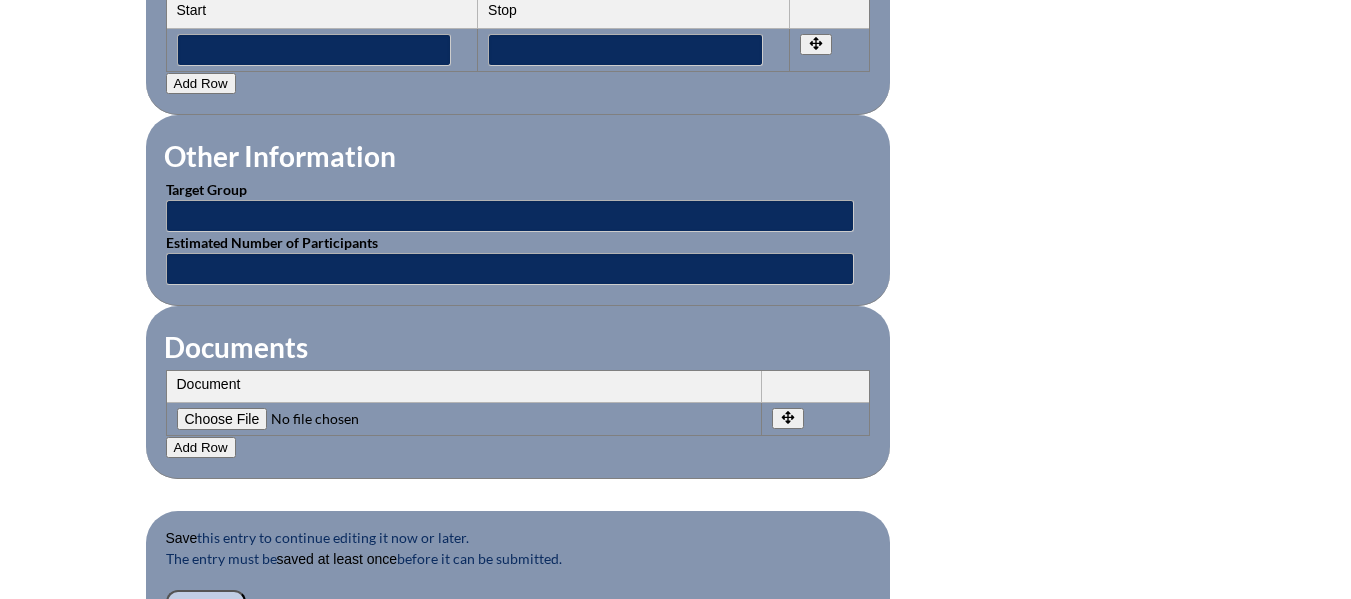 scroll, scrollTop: 1800, scrollLeft: 0, axis: vertical 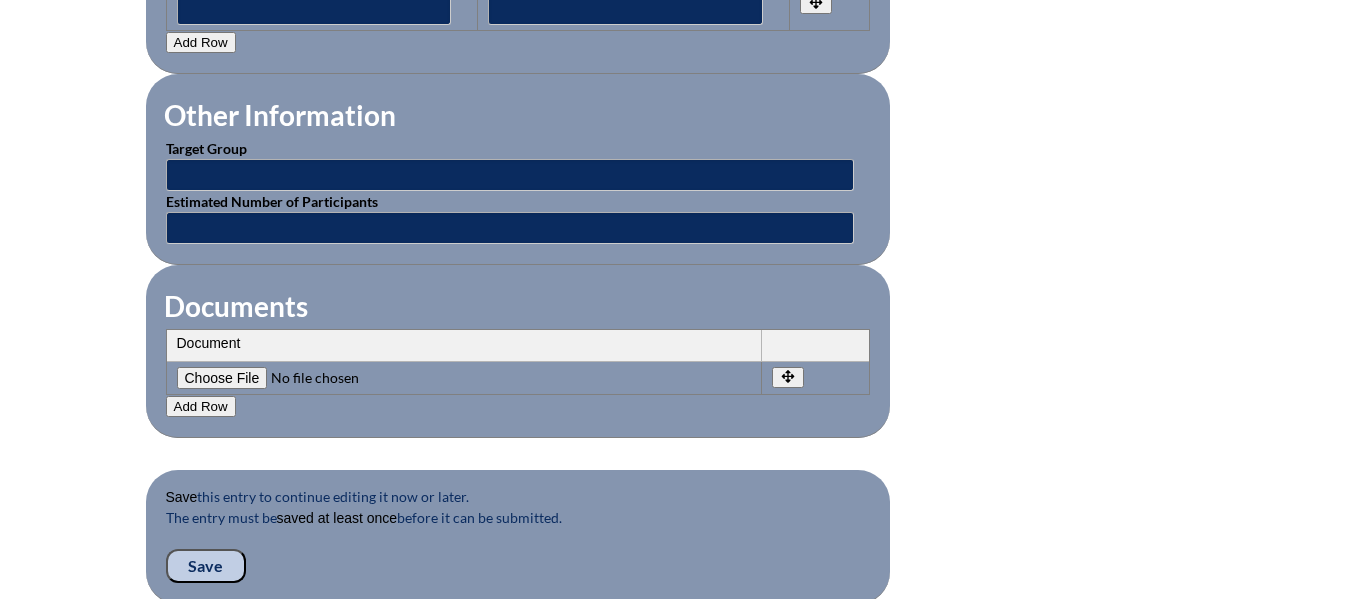 type on "Dr. Robyn Kaiyal" 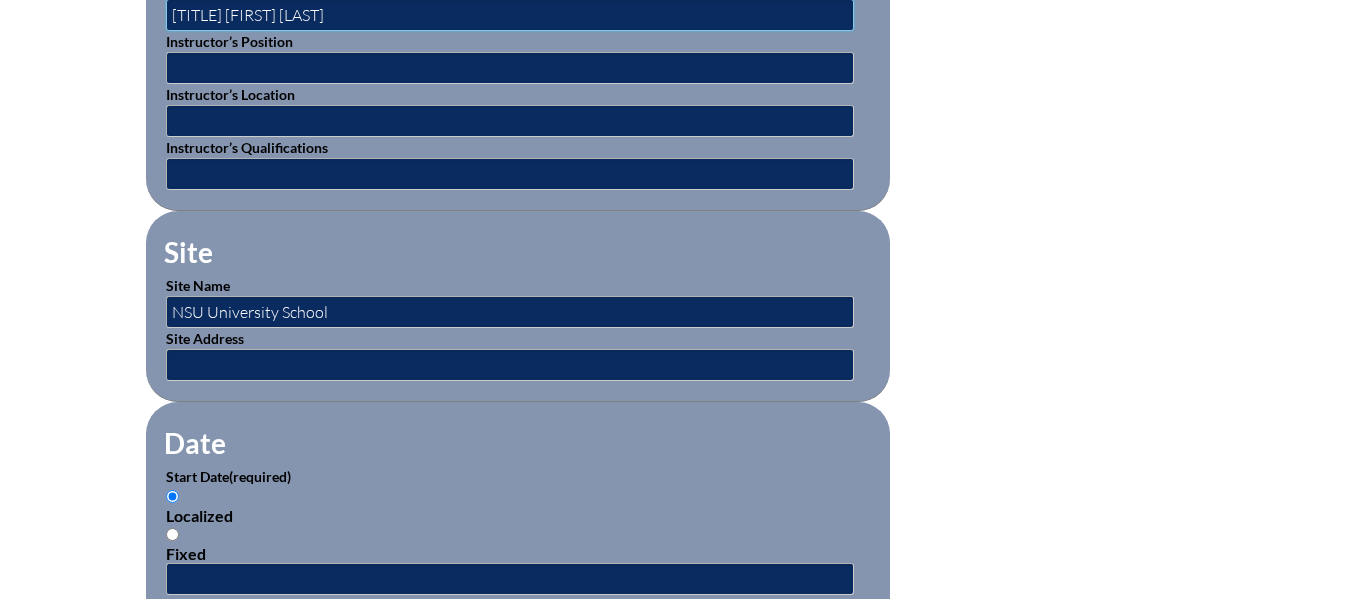 scroll, scrollTop: 900, scrollLeft: 0, axis: vertical 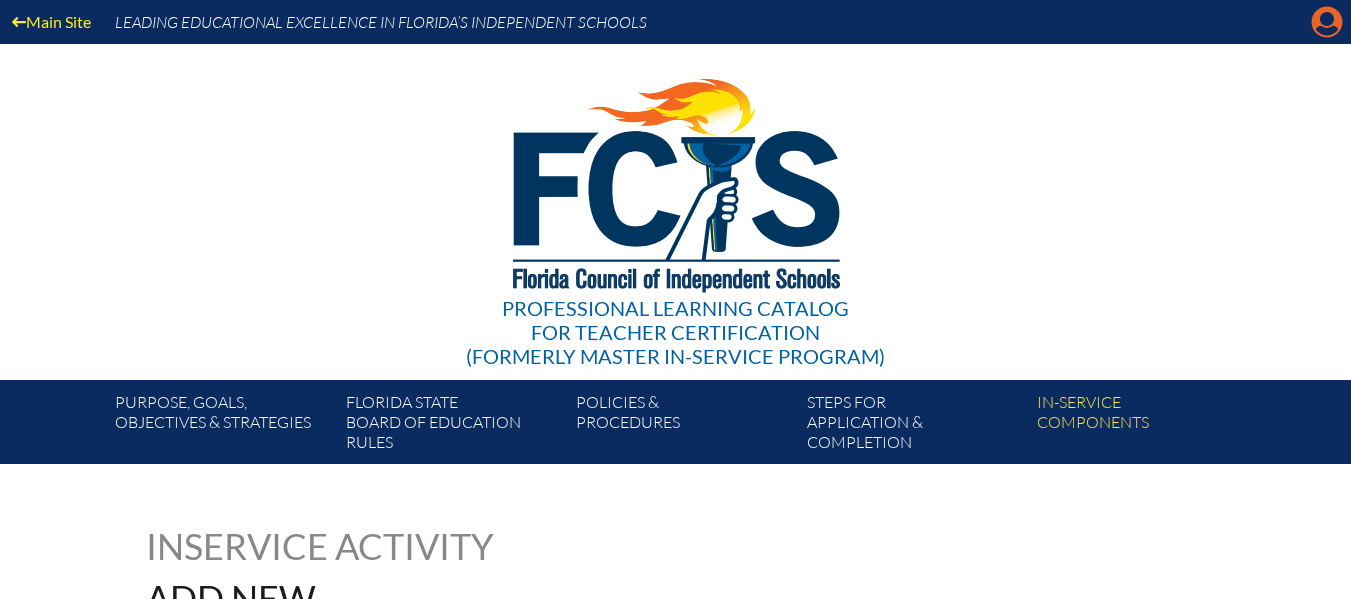 click 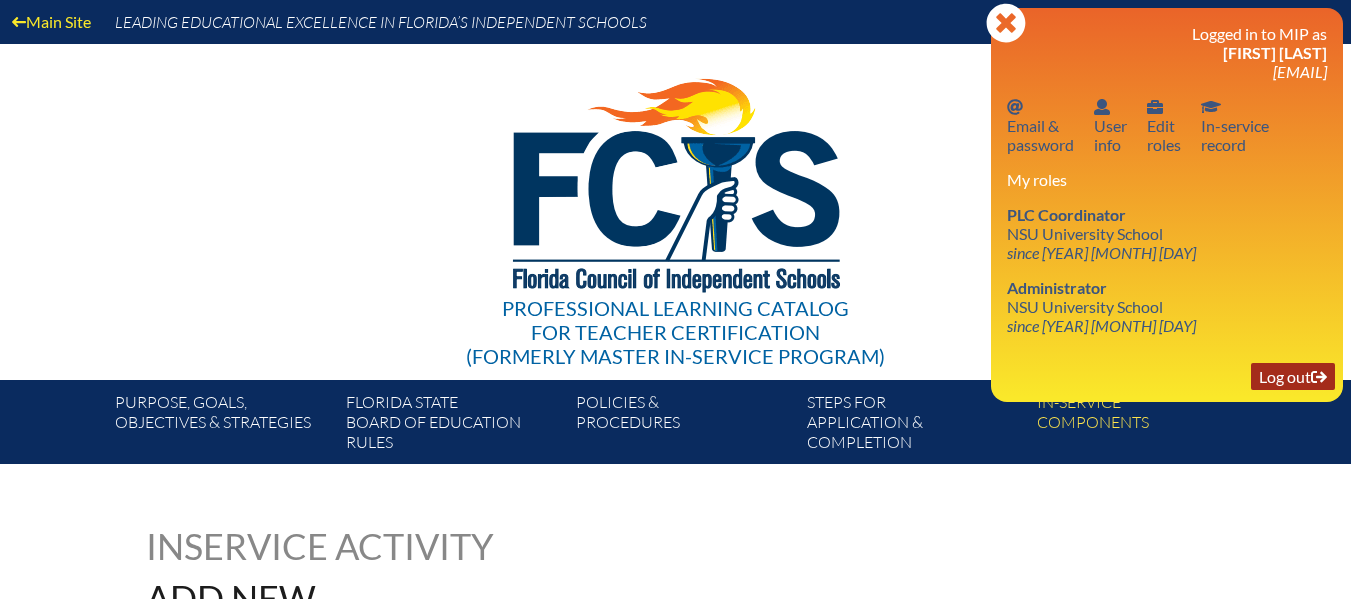 click on "Log out
Log out" at bounding box center (1293, 376) 